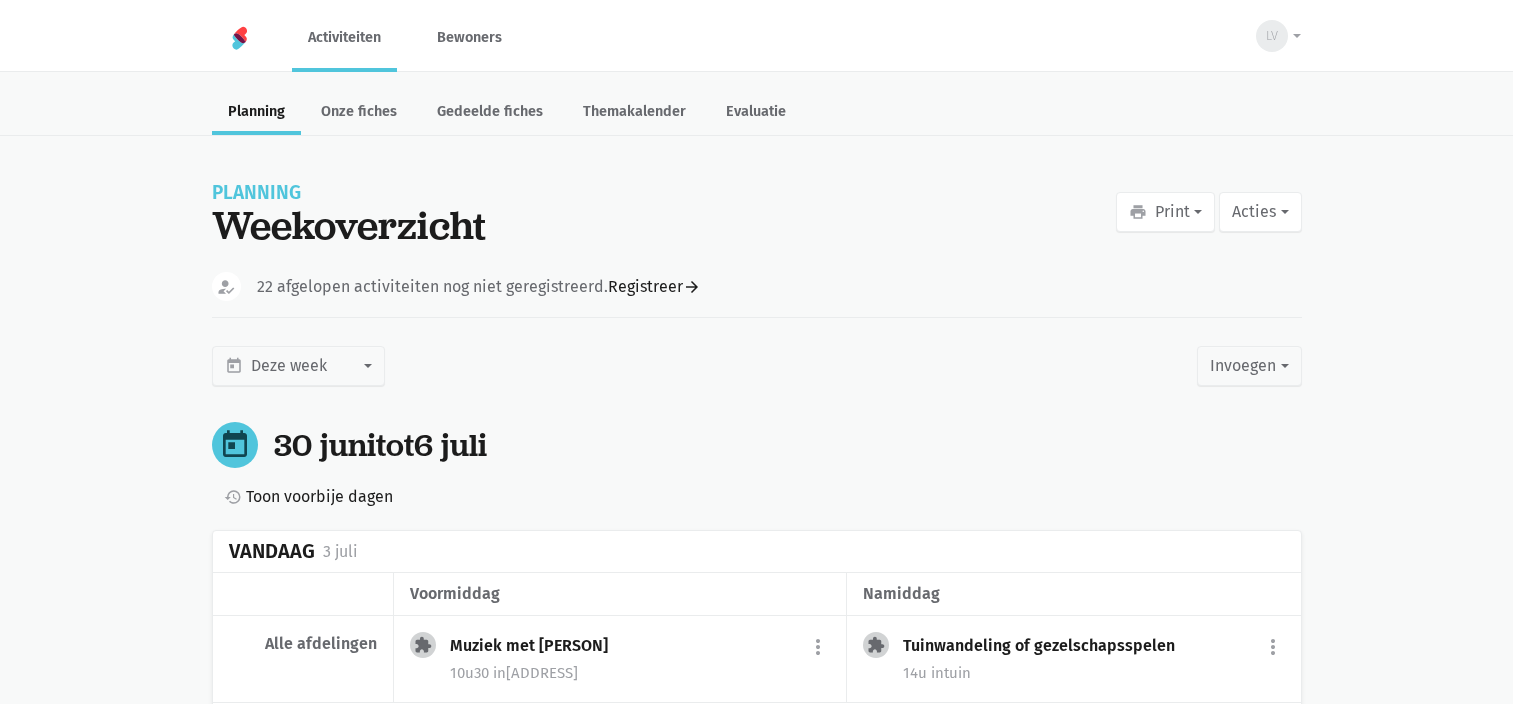scroll, scrollTop: 0, scrollLeft: 0, axis: both 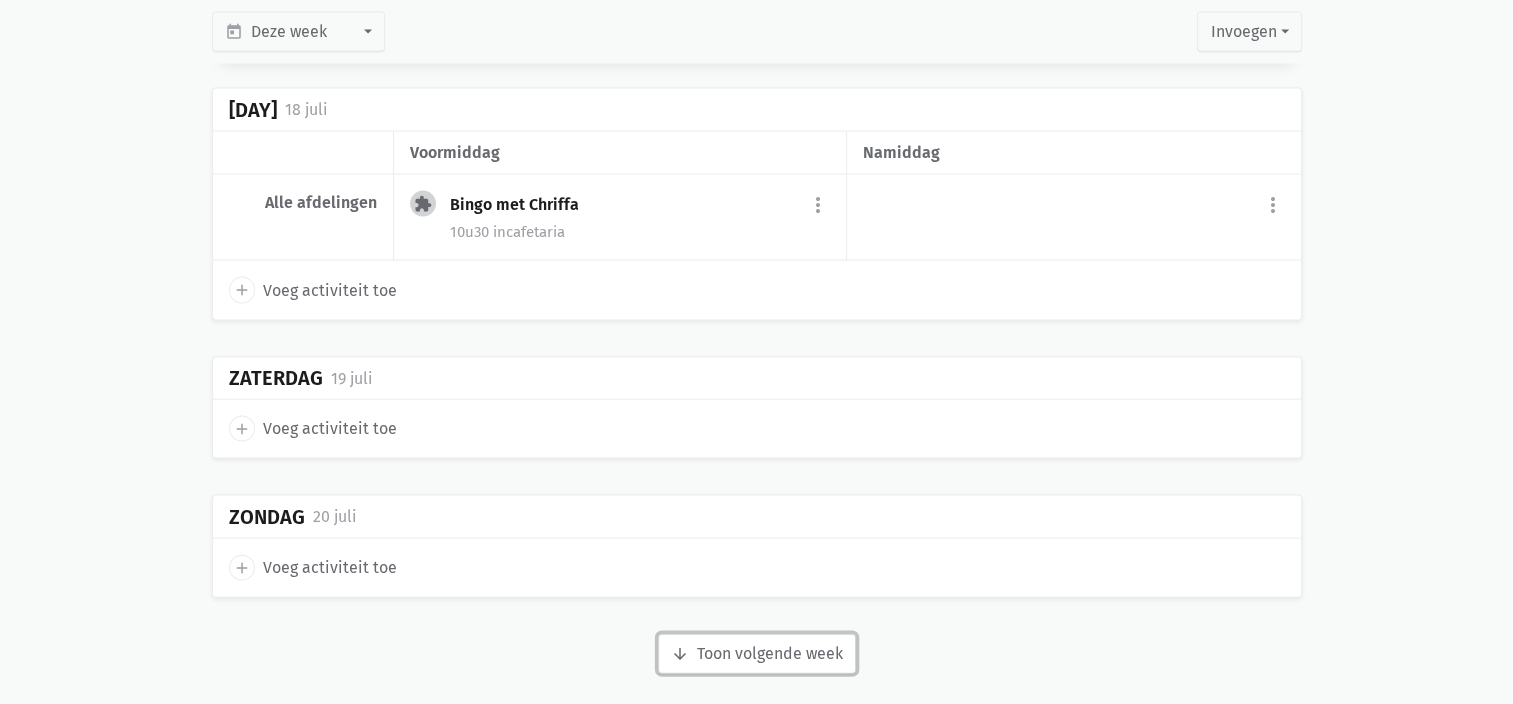 click on "arrow_downward
Week wordt geladen
Toon volgende week" at bounding box center [757, 654] 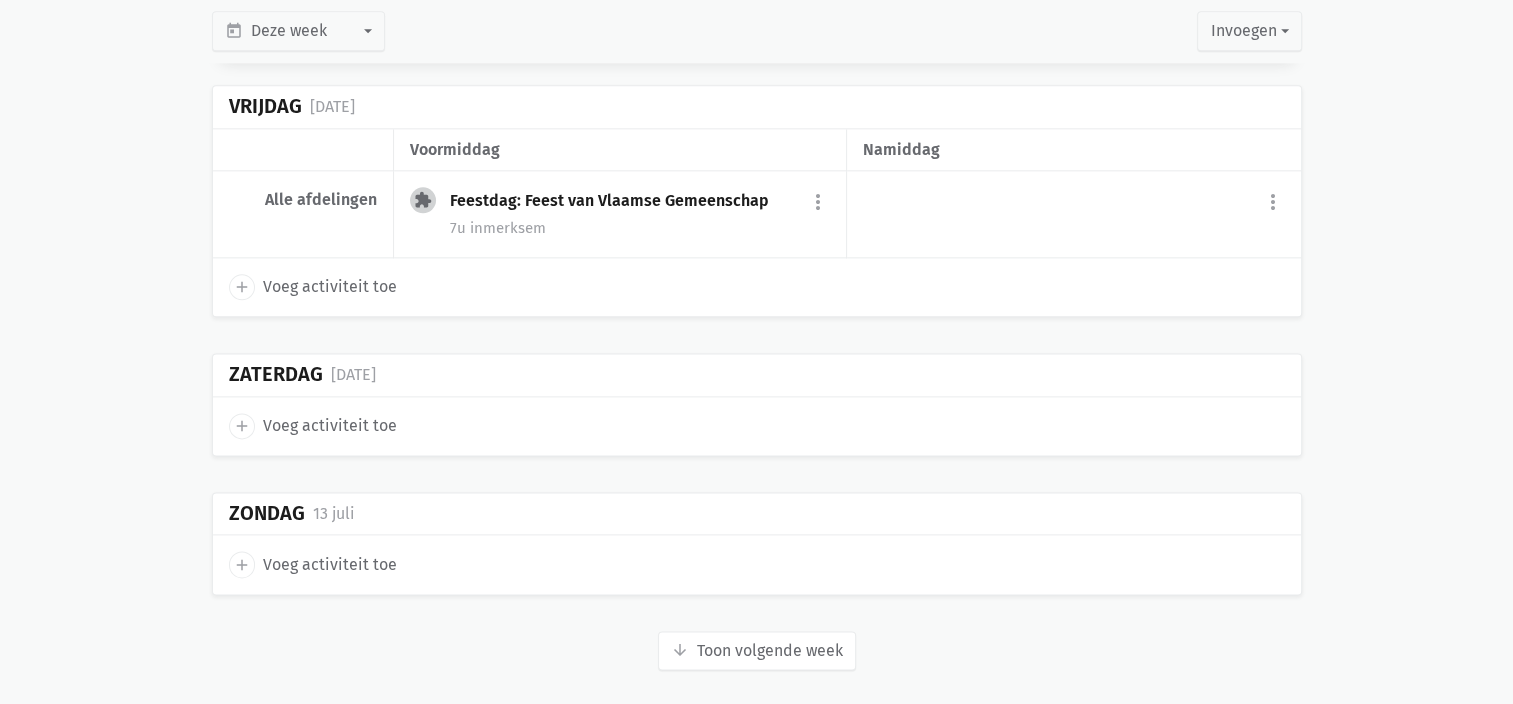 scroll, scrollTop: 2488, scrollLeft: 0, axis: vertical 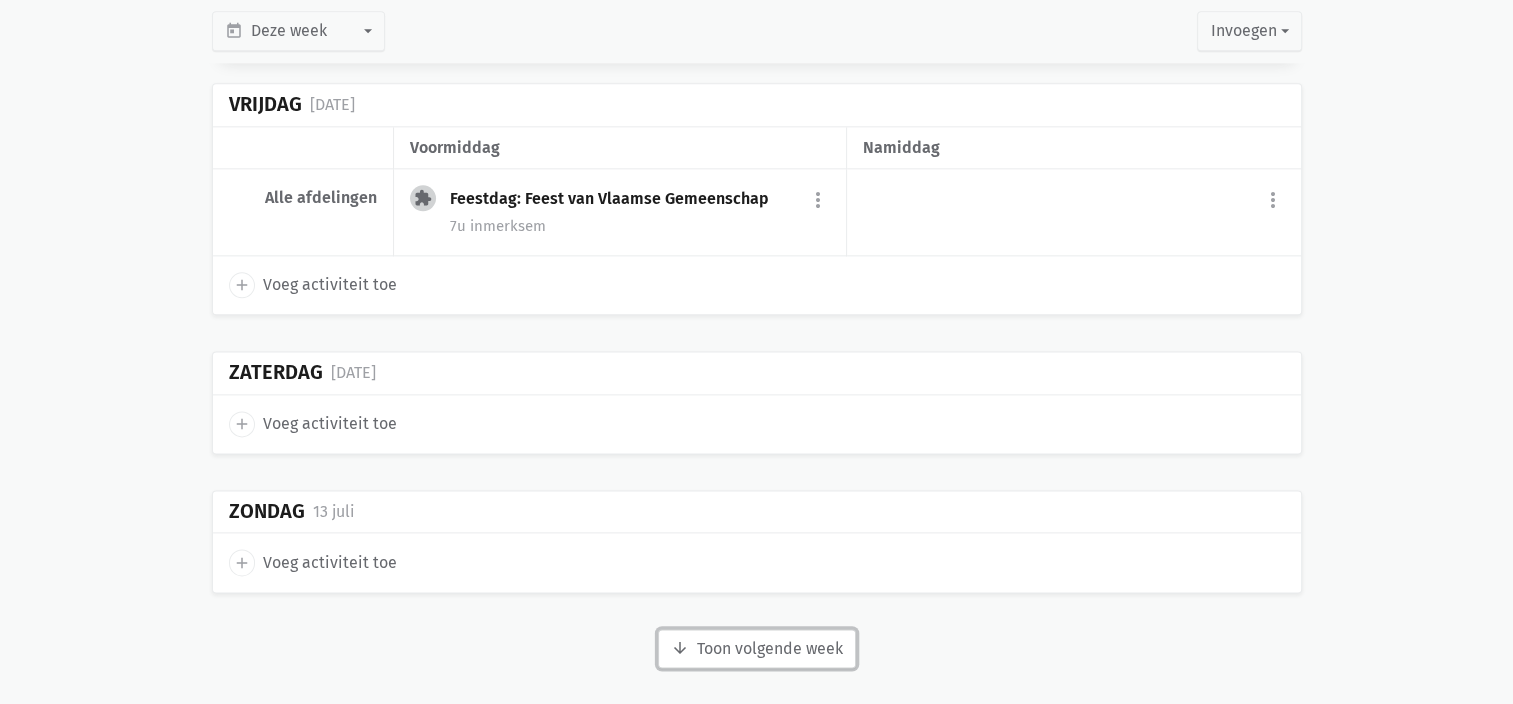 click on "arrow_downward
Week wordt geladen
Toon volgende week" at bounding box center (757, 649) 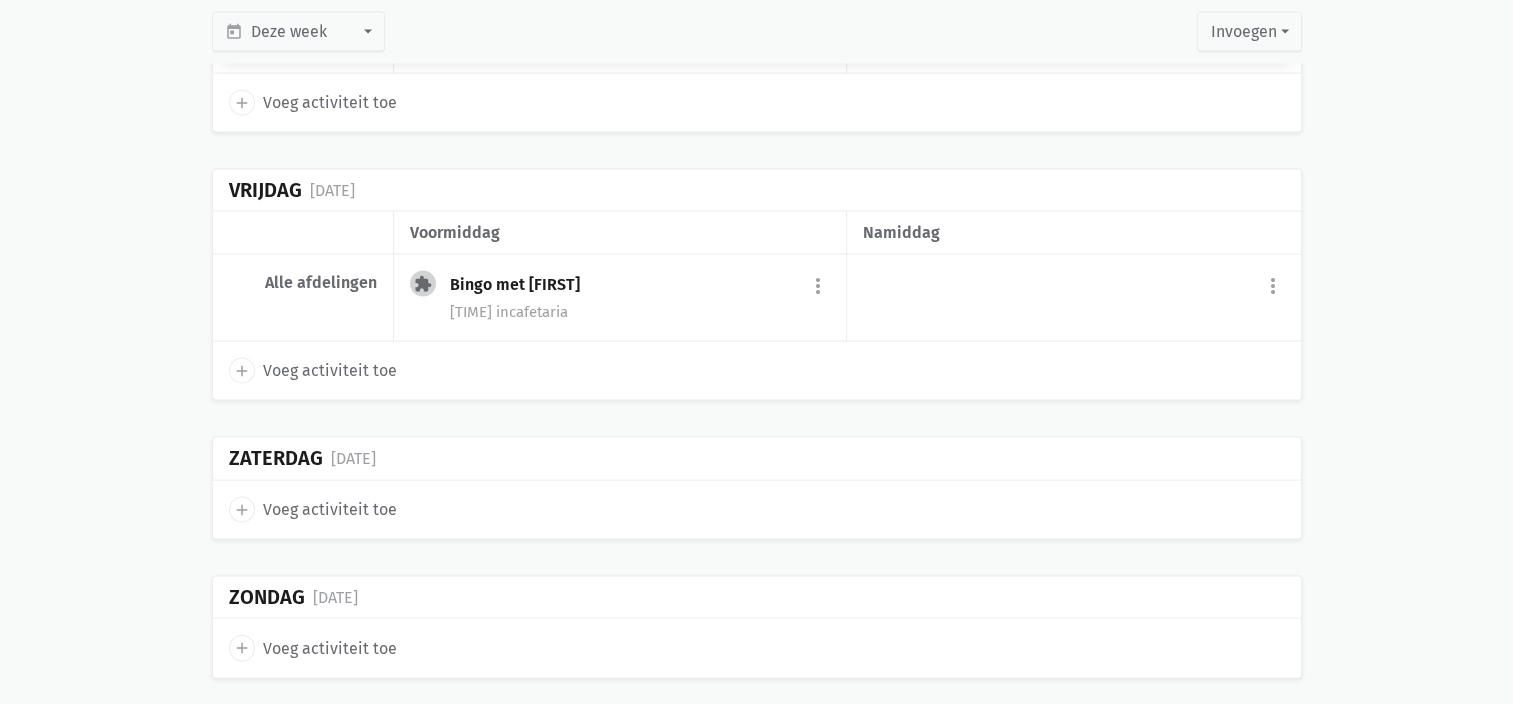 scroll, scrollTop: 4216, scrollLeft: 0, axis: vertical 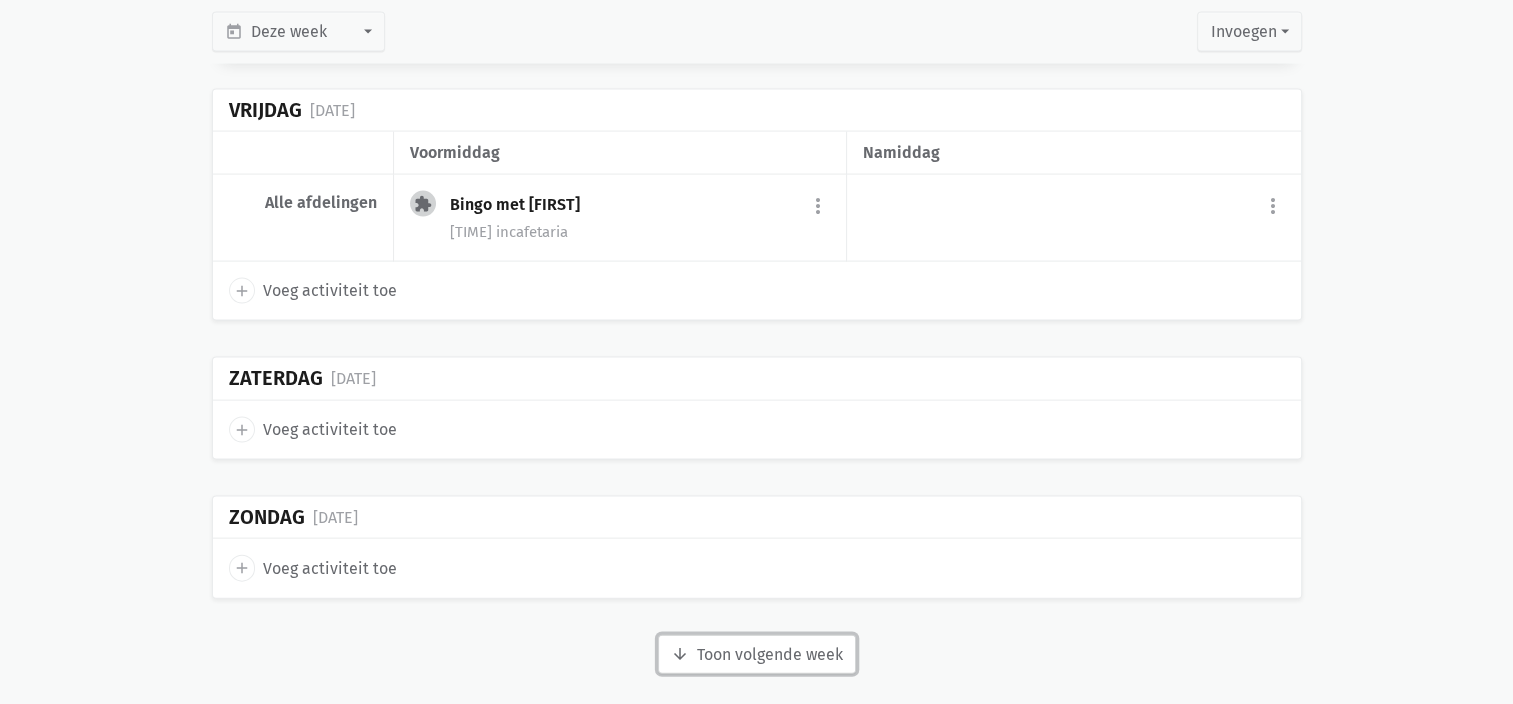click on "arrow_downward
Week wordt geladen
Toon volgende week" at bounding box center (757, 655) 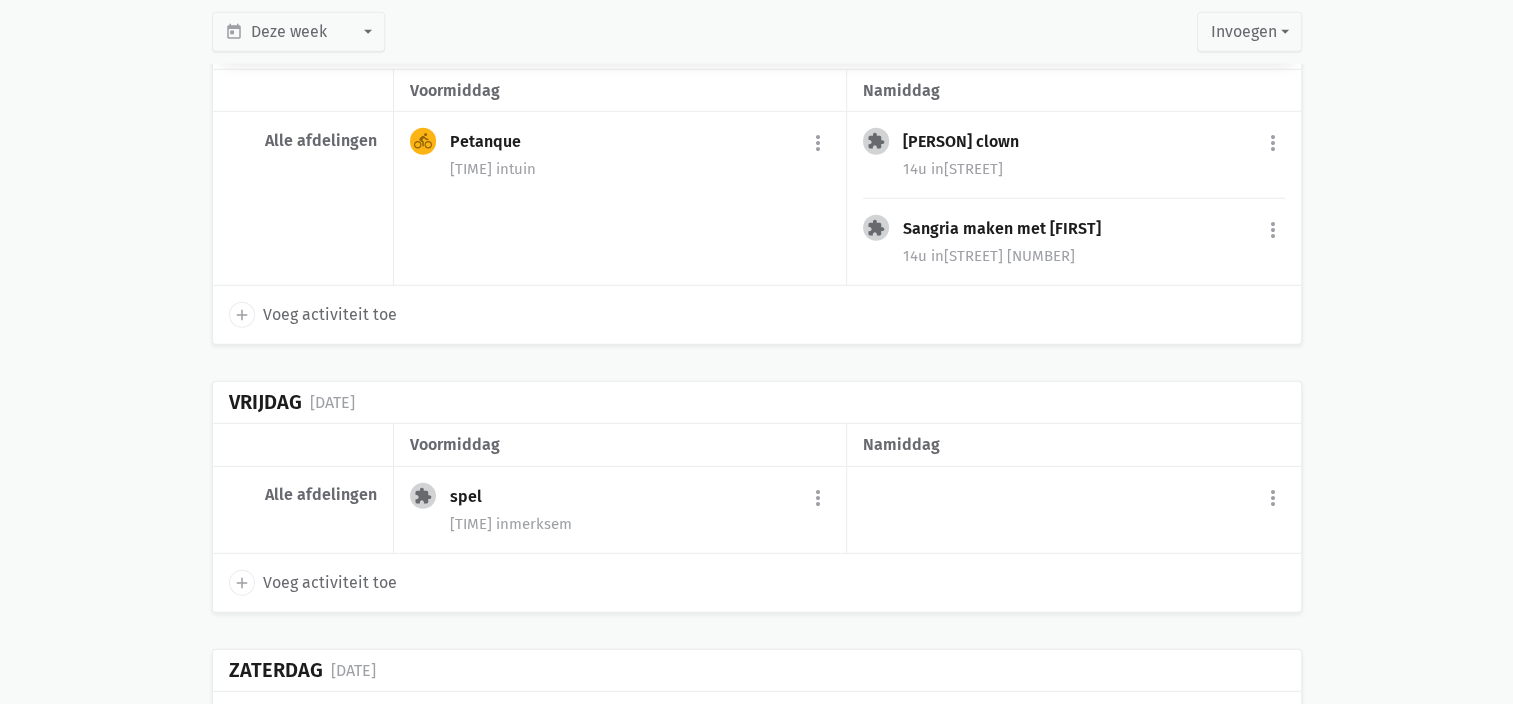 scroll, scrollTop: 5985, scrollLeft: 0, axis: vertical 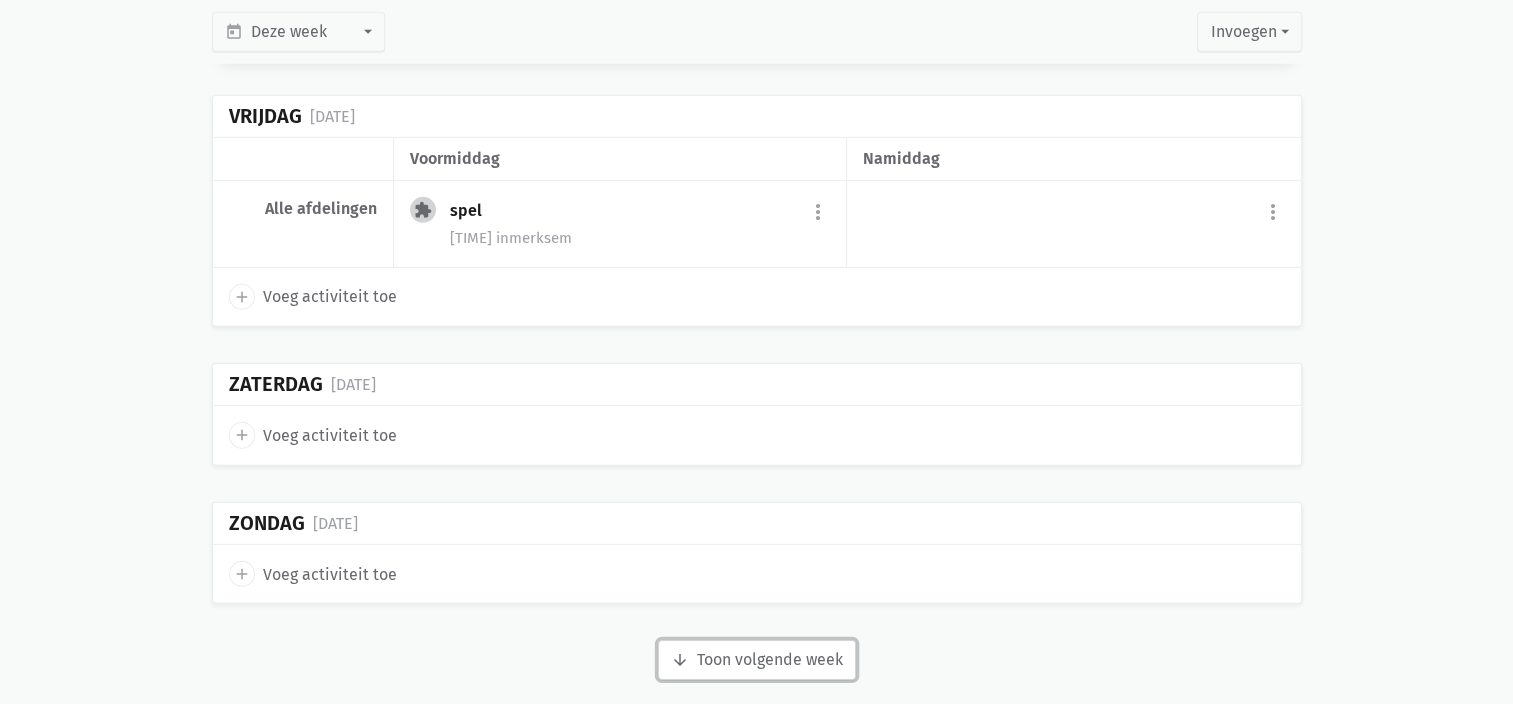 click on "arrow_downward
Week wordt geladen
Toon volgende week" at bounding box center [757, 660] 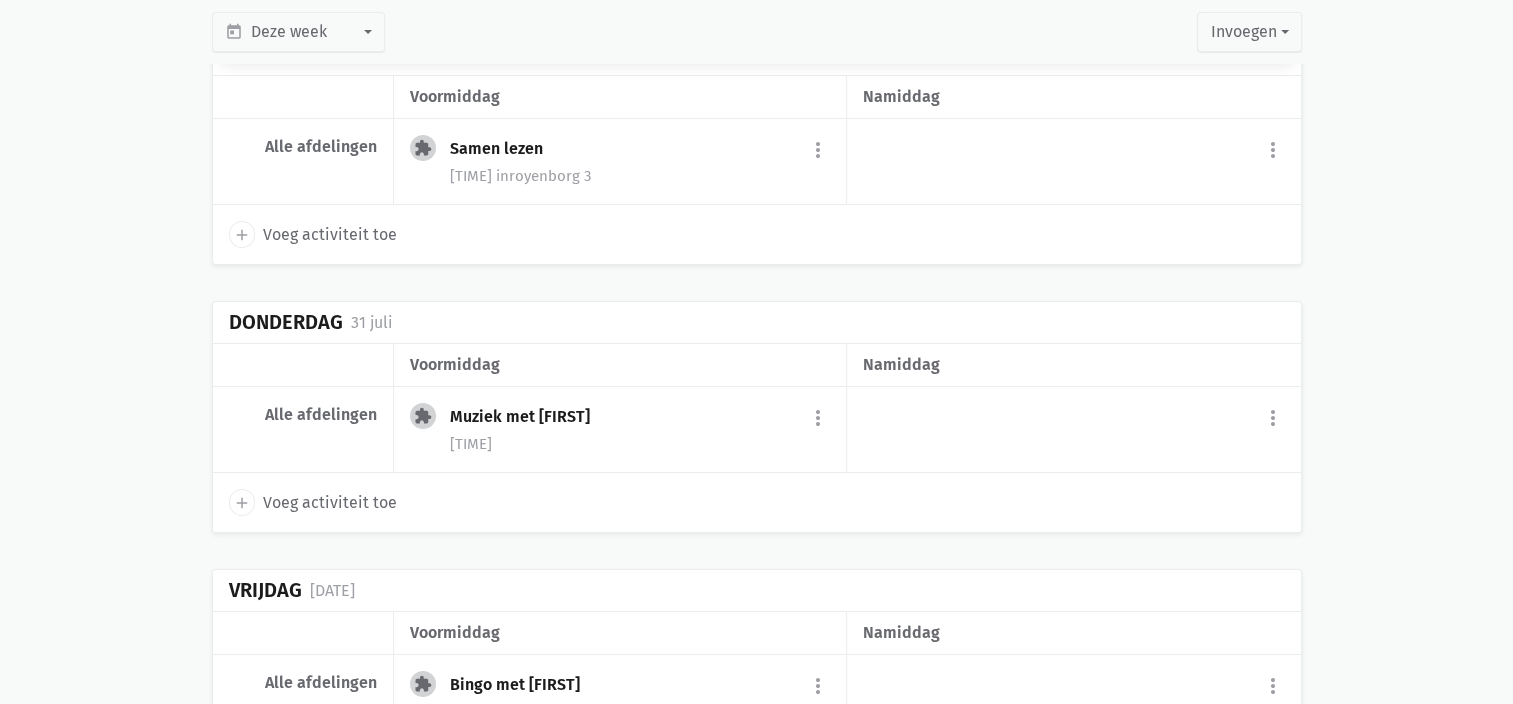 scroll, scrollTop: 7712, scrollLeft: 0, axis: vertical 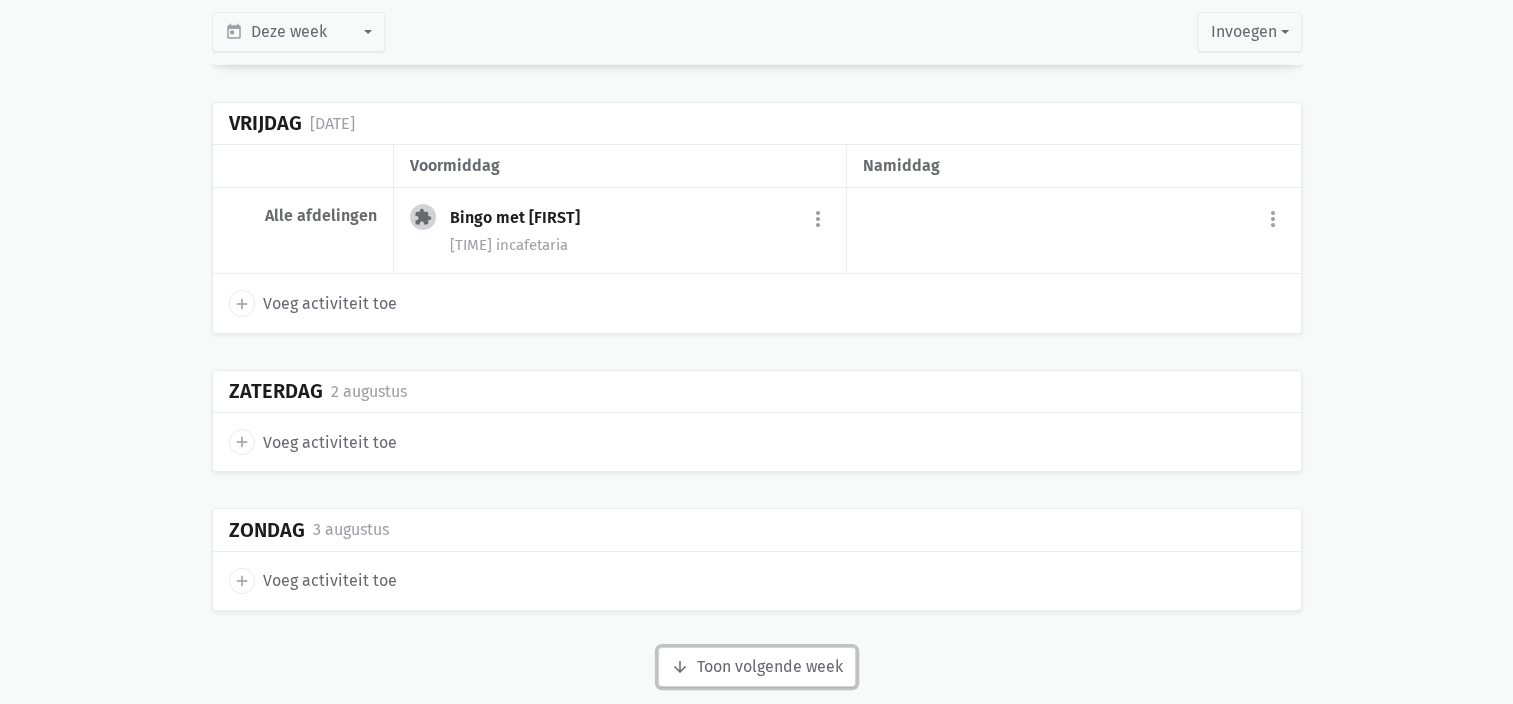 click on "arrow_downward
Week wordt geladen
Toon volgende week" at bounding box center [757, 667] 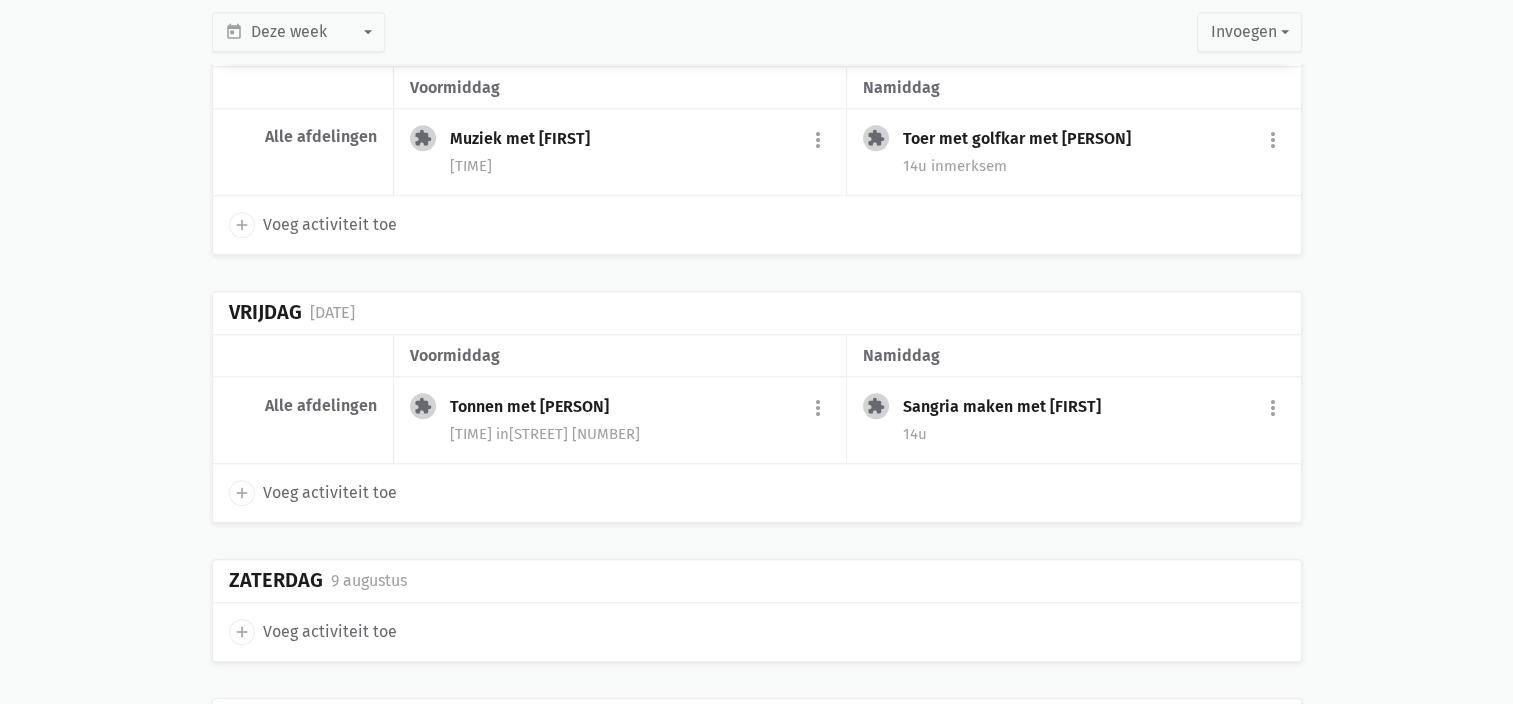 scroll, scrollTop: 9395, scrollLeft: 0, axis: vertical 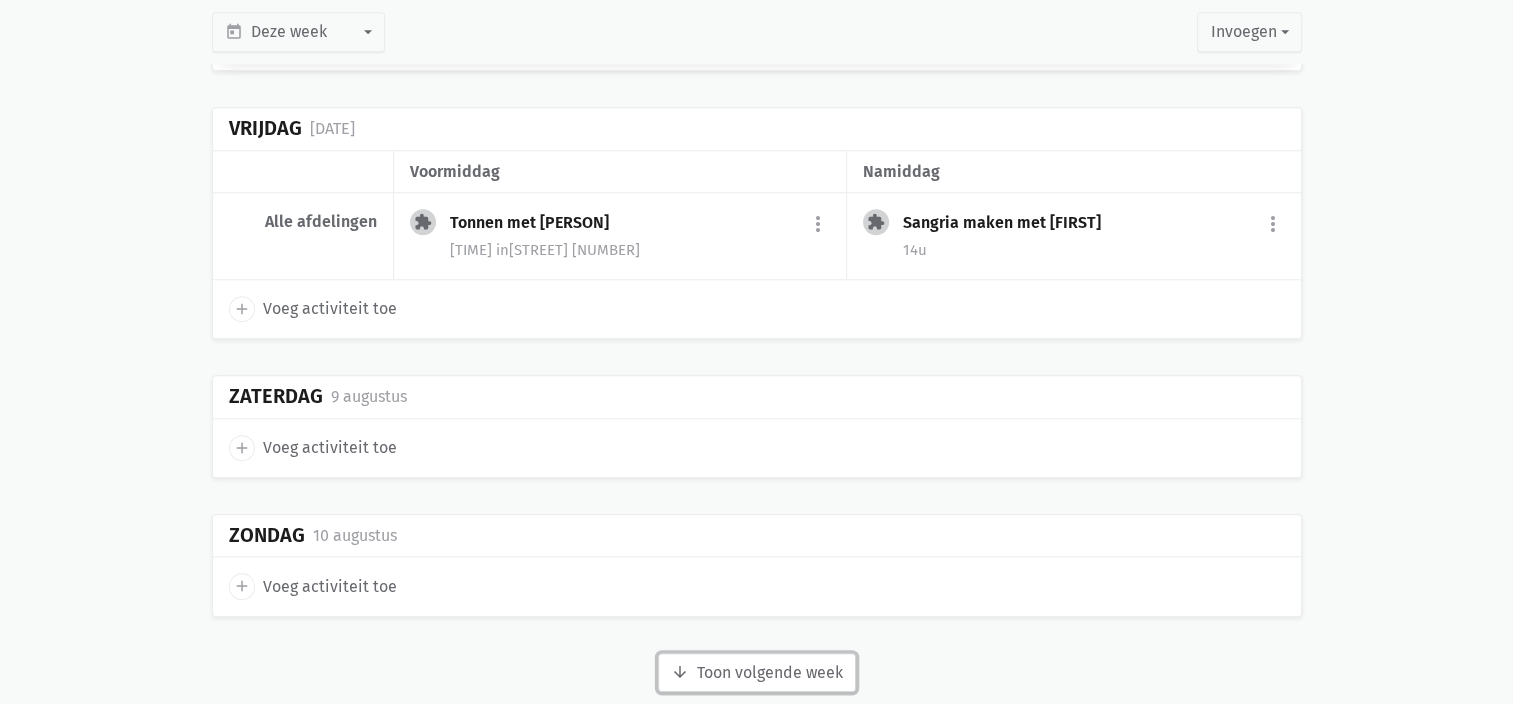 click on "arrow_downward
Week wordt geladen
Toon volgende week" at bounding box center [757, 673] 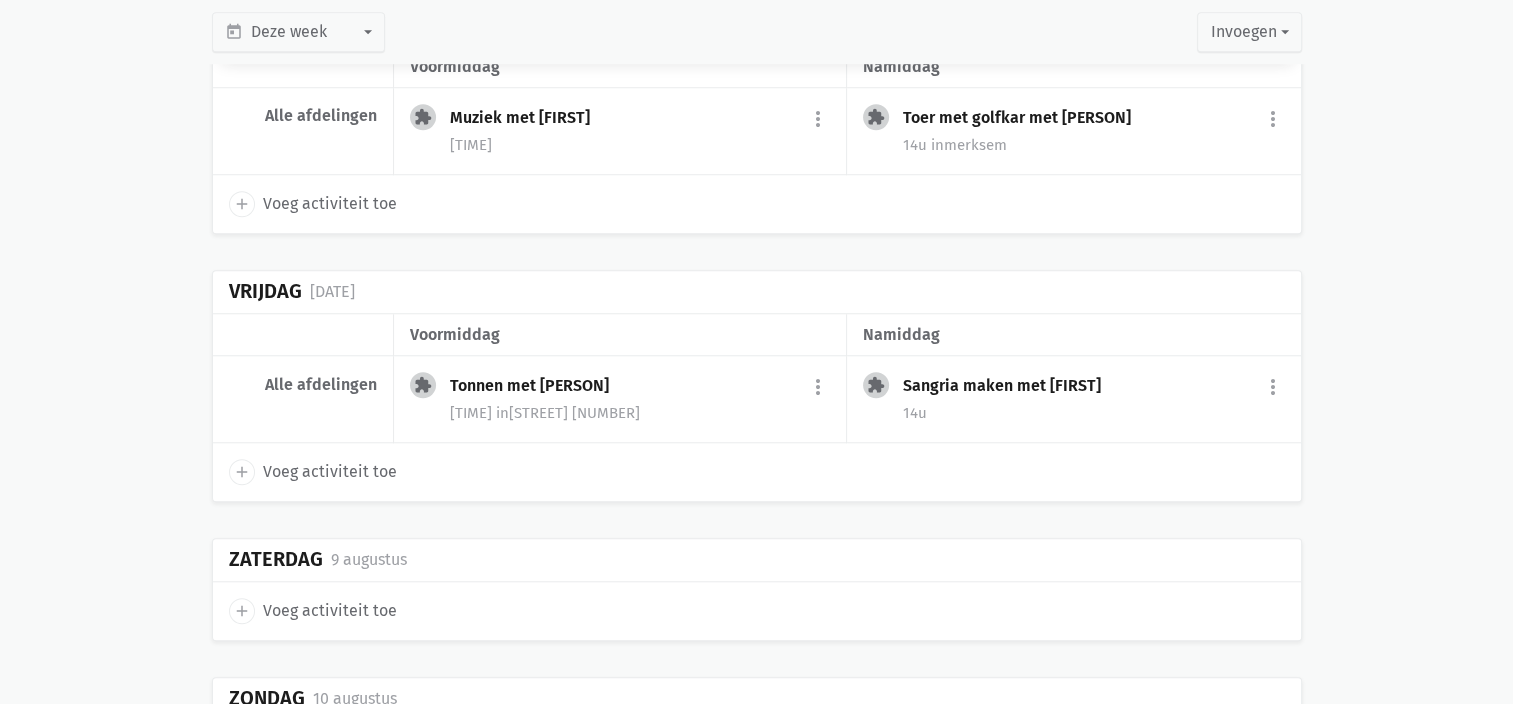 scroll, scrollTop: 9286, scrollLeft: 0, axis: vertical 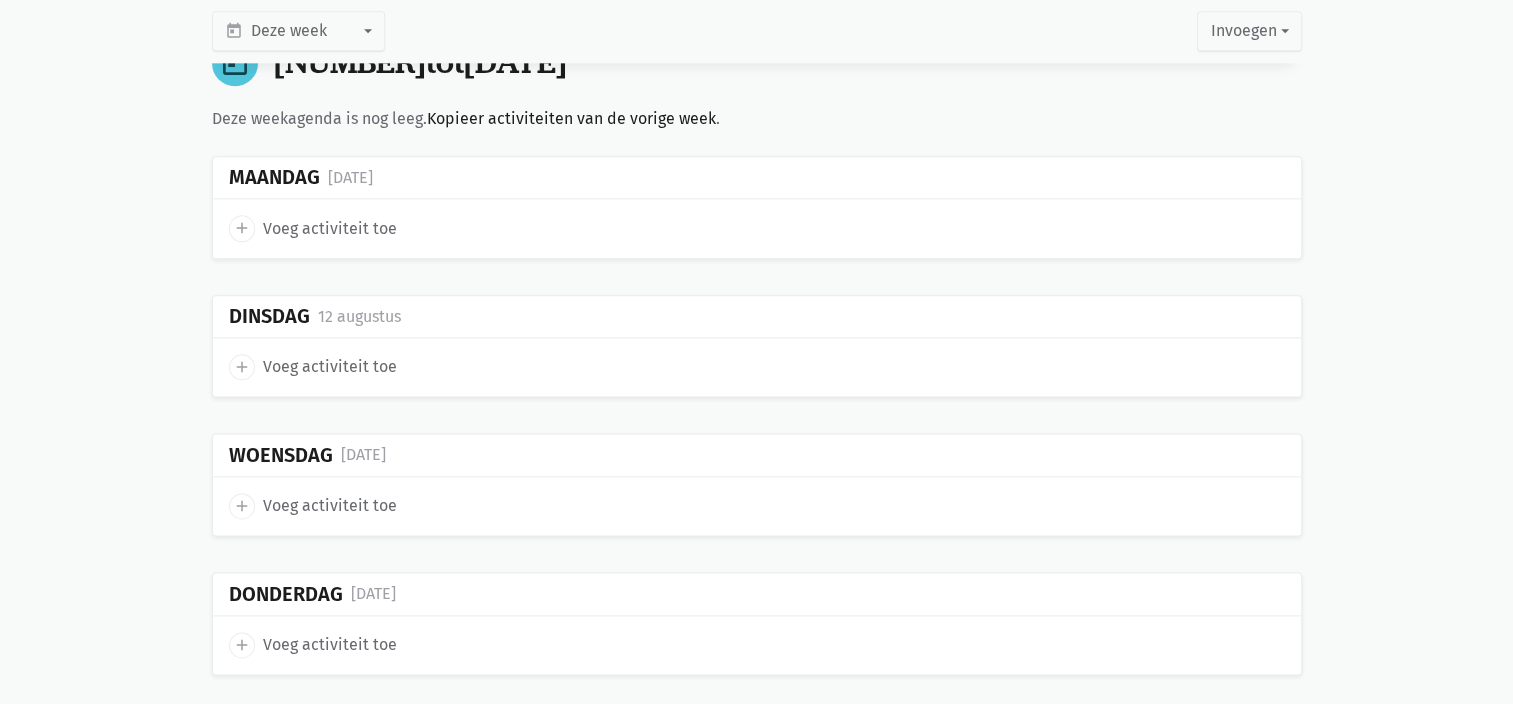 click on "add" at bounding box center [242, 228] 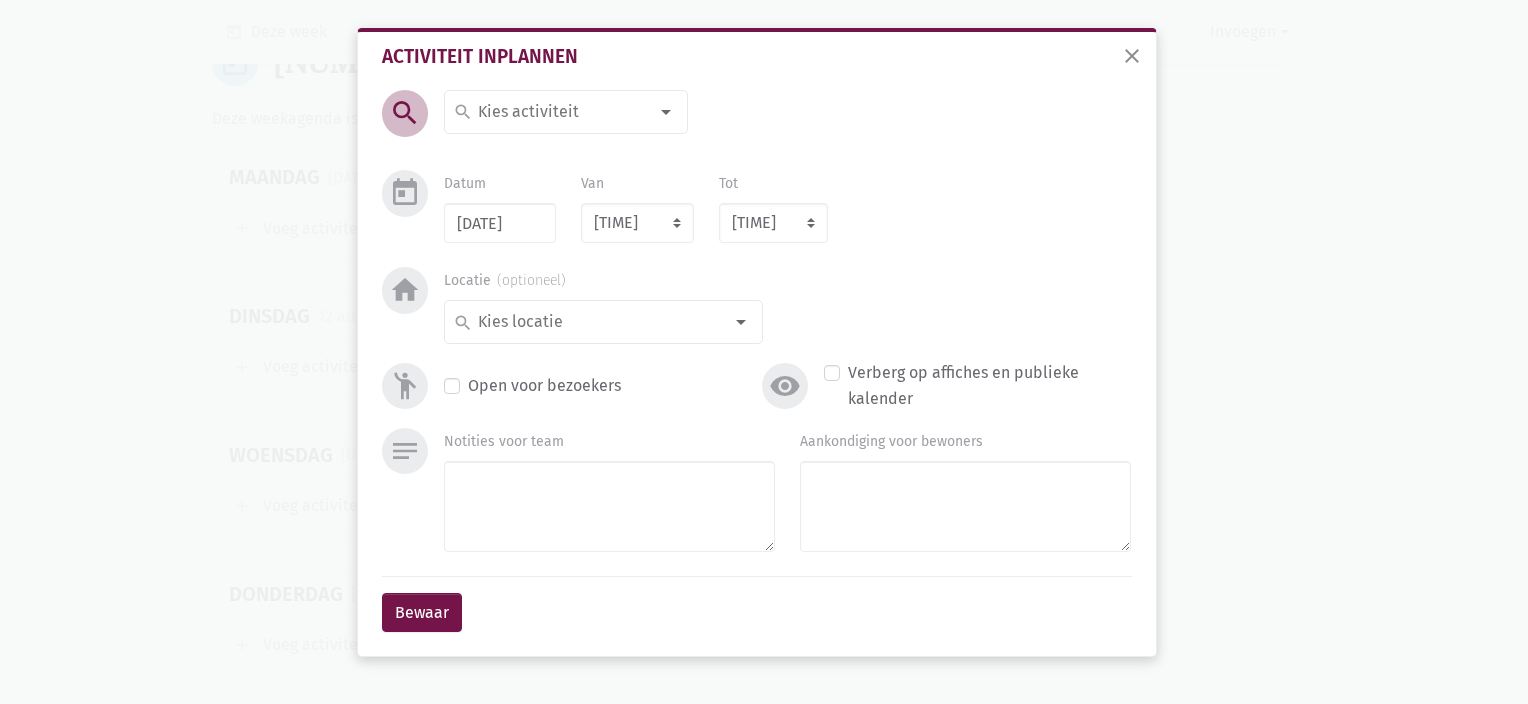 click at bounding box center (561, 112) 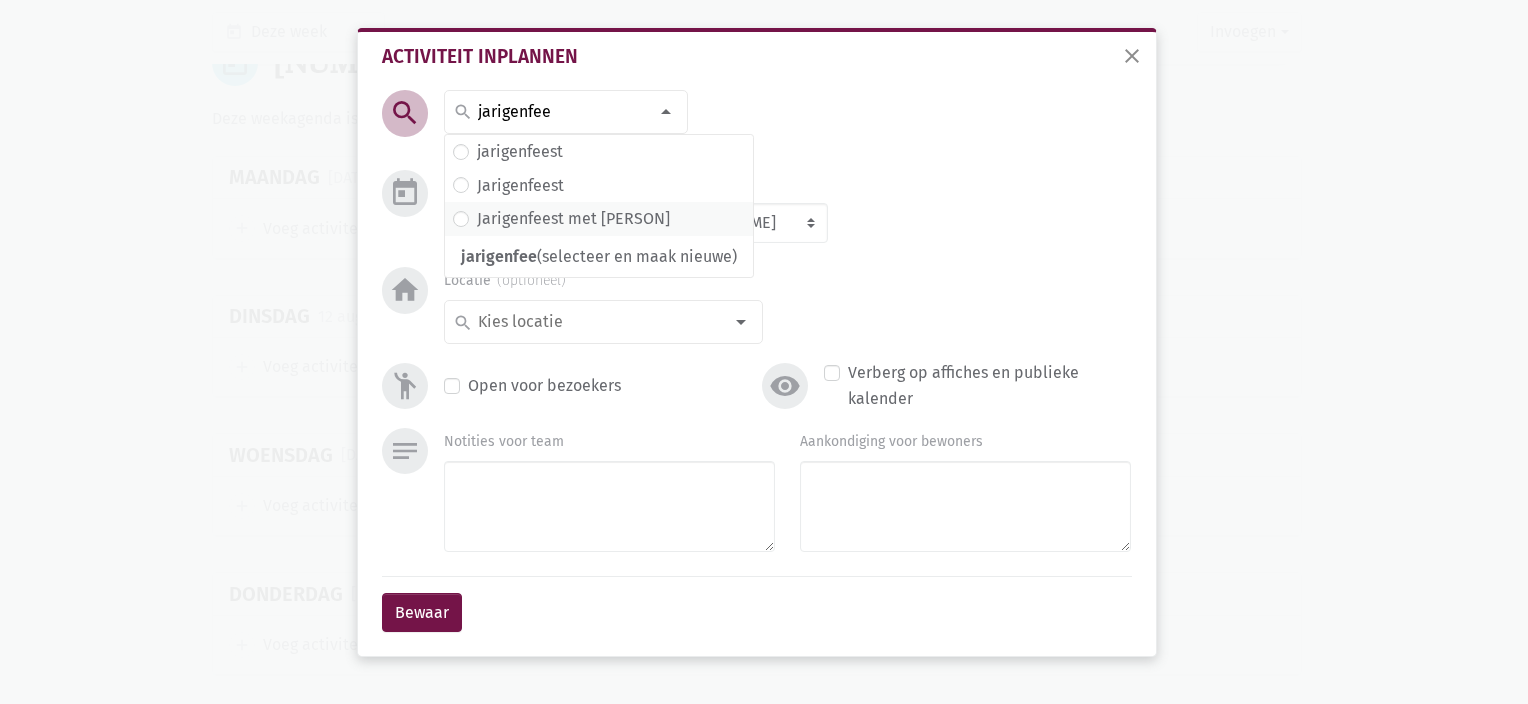 type on "jarigenfee" 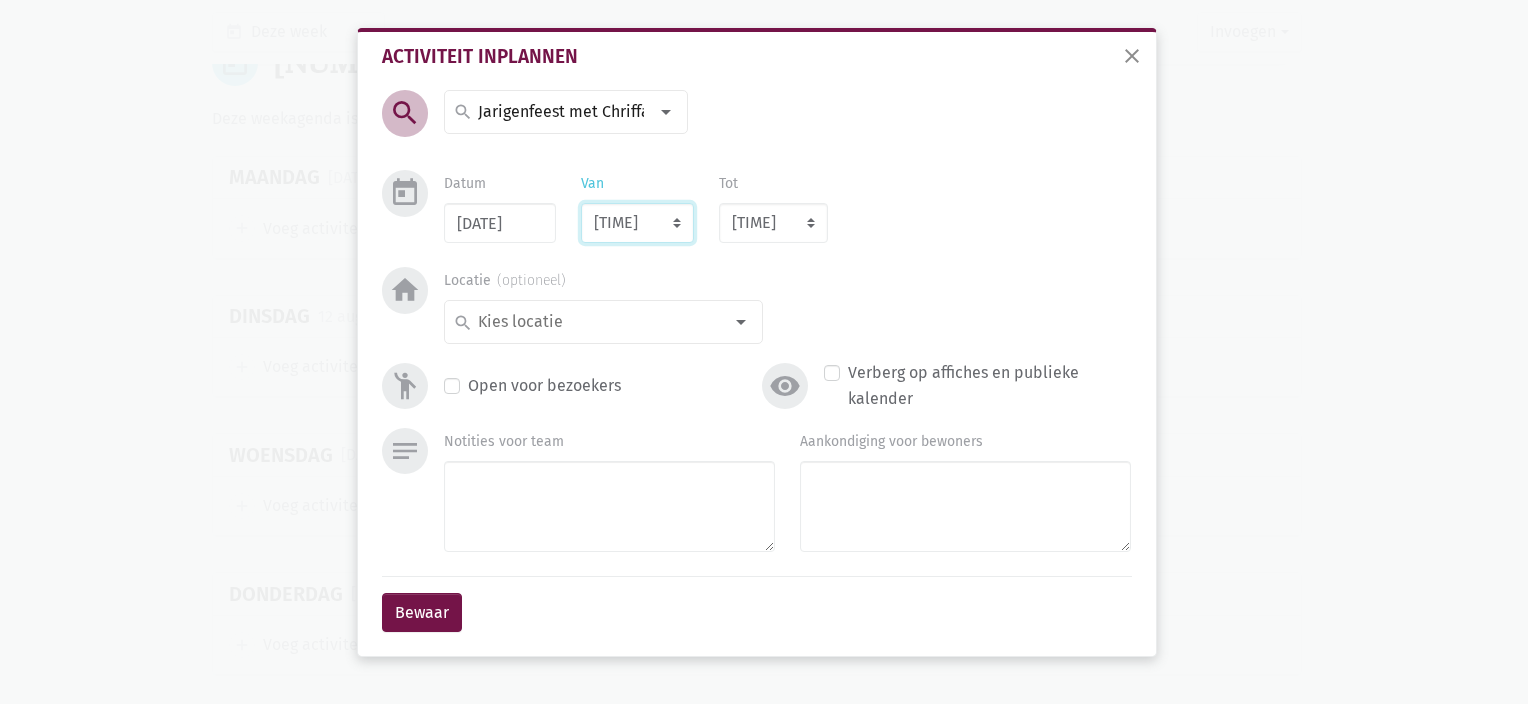 click on "[TIME]
[TIME]
[TIME]
[TIME]
[TIME]
[TIME]
[TIME]
[TIME]
[TIME]
[TIME]
[TIME]
[TIME]
[TIME]
[TIME]
[TIME]
[TIME]
[TIME]
[TIME]
[TIME]
[TIME]
[TIME]
[TIME]
[TIME]
[TIME]
[TIME]
[TIME]
[TIME]
[TIME]
[TIME]
[TIME]
[TIME]
[TIME]
[TIME]
[TIME]
[TIME]
[TIME]
[TIME]
[TIME]
[TIME]
[TIME]
[TIME]
[TIME]
[TIME]
[TIME]
[TIME]
[TIME]
[TIME]
[TIME]
[TIME]
[TIME]
[TIME]
[TIME]
[TIME]
[TIME]
[TIME]
[TIME]
[TIME]" at bounding box center (637, 223) 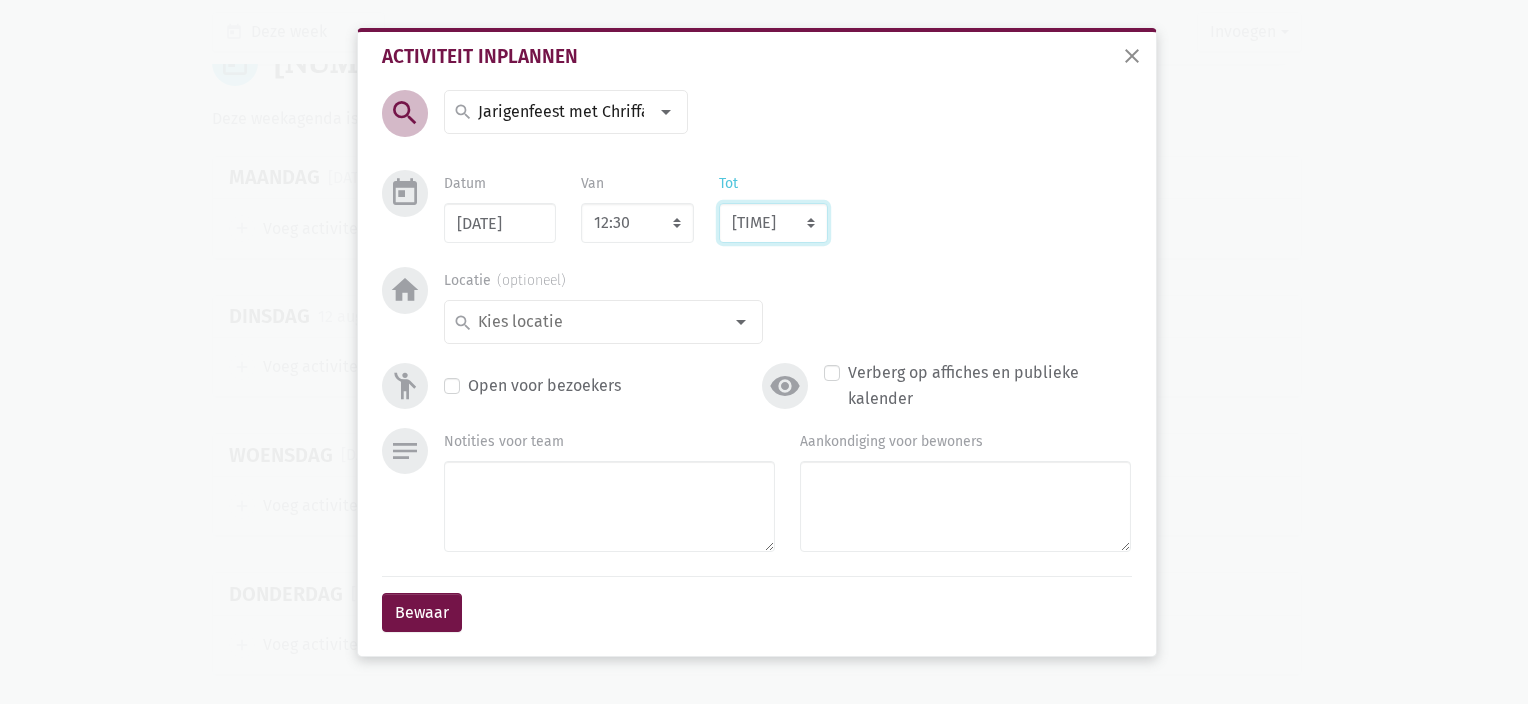 click on "[TIME]
[TIME]
[TIME]
[TIME]
[TIME]
[TIME]
[TIME]
[TIME]
[TIME]
[TIME]
[TIME]
[TIME]
[TIME]
[TIME]
[TIME]
[TIME]
[TIME]
[TIME]
[TIME]
[TIME]
[TIME]
[TIME]
[TIME]
[TIME]
[TIME]
[TIME]
[TIME]
[TIME]
[TIME]
[TIME]
[TIME]
[TIME]
[TIME]
[TIME]
[TIME]
[TIME]
[TIME]
[TIME]
[TIME]
[TIME]
[TIME]
[TIME]
[TIME]
[TIME]
[TIME]
[TIME]
[TIME]
[TIME]
[TIME]
[TIME]
[TIME]
[TIME]
[TIME]
[TIME]
[TIME]
[TIME]
[TIME]
[TIME]
[TIME]
[TIME]" at bounding box center (773, 223) 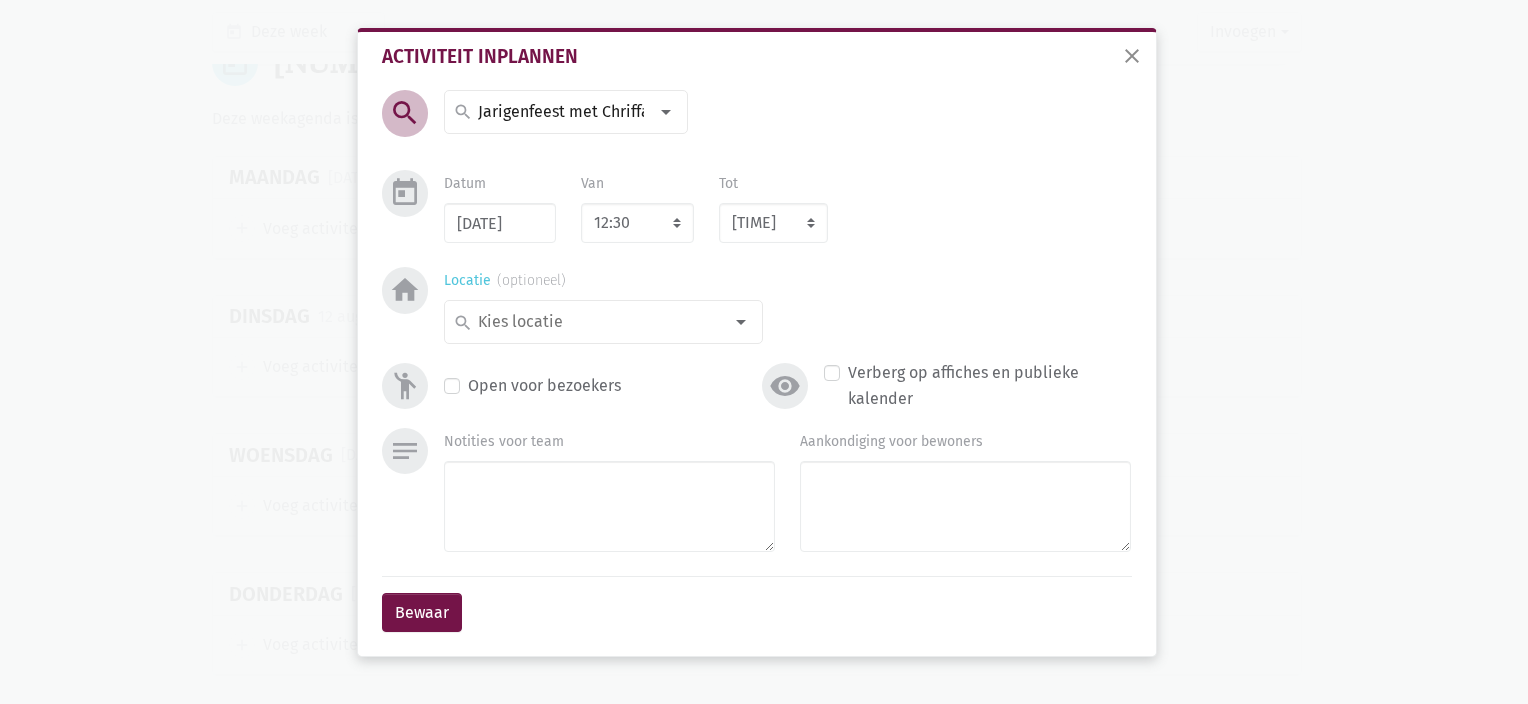 click at bounding box center [741, 322] 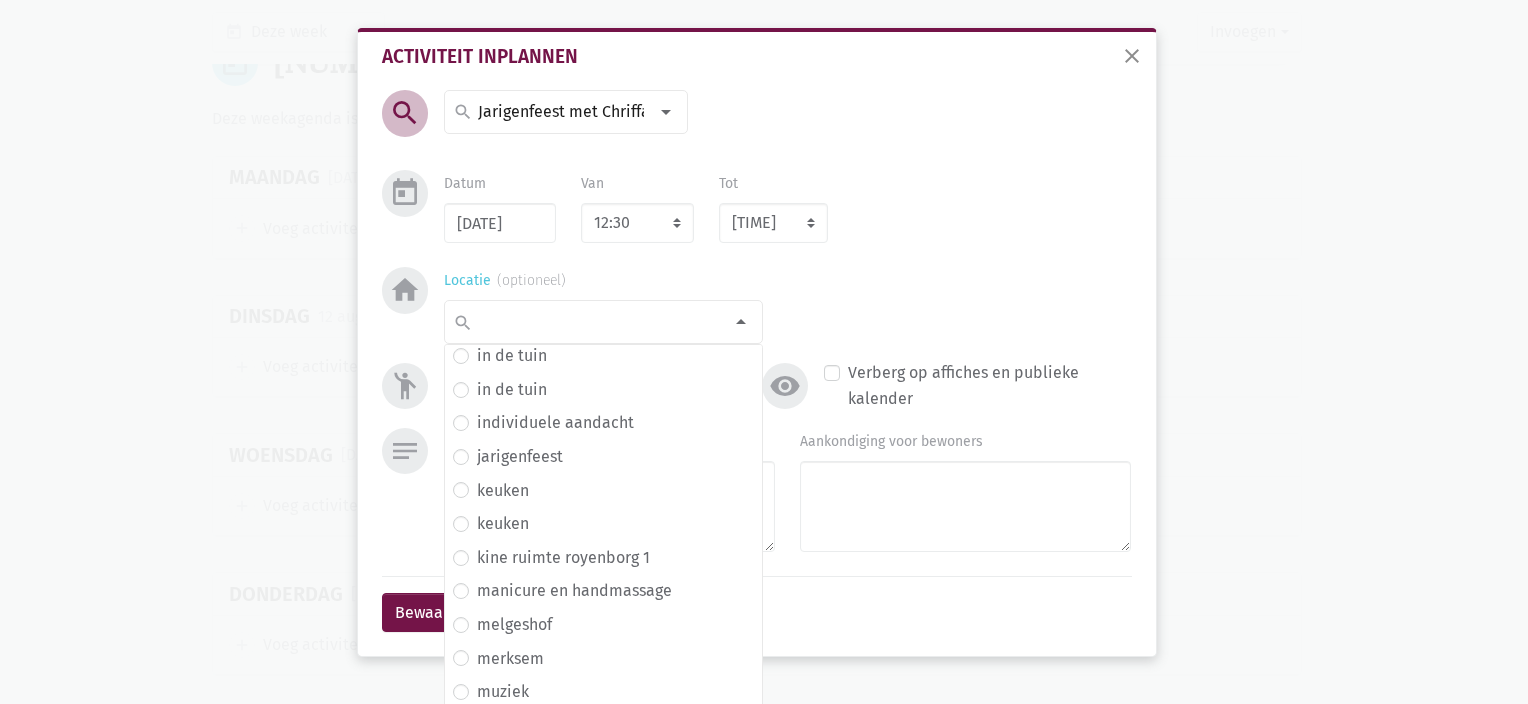 scroll, scrollTop: 280, scrollLeft: 0, axis: vertical 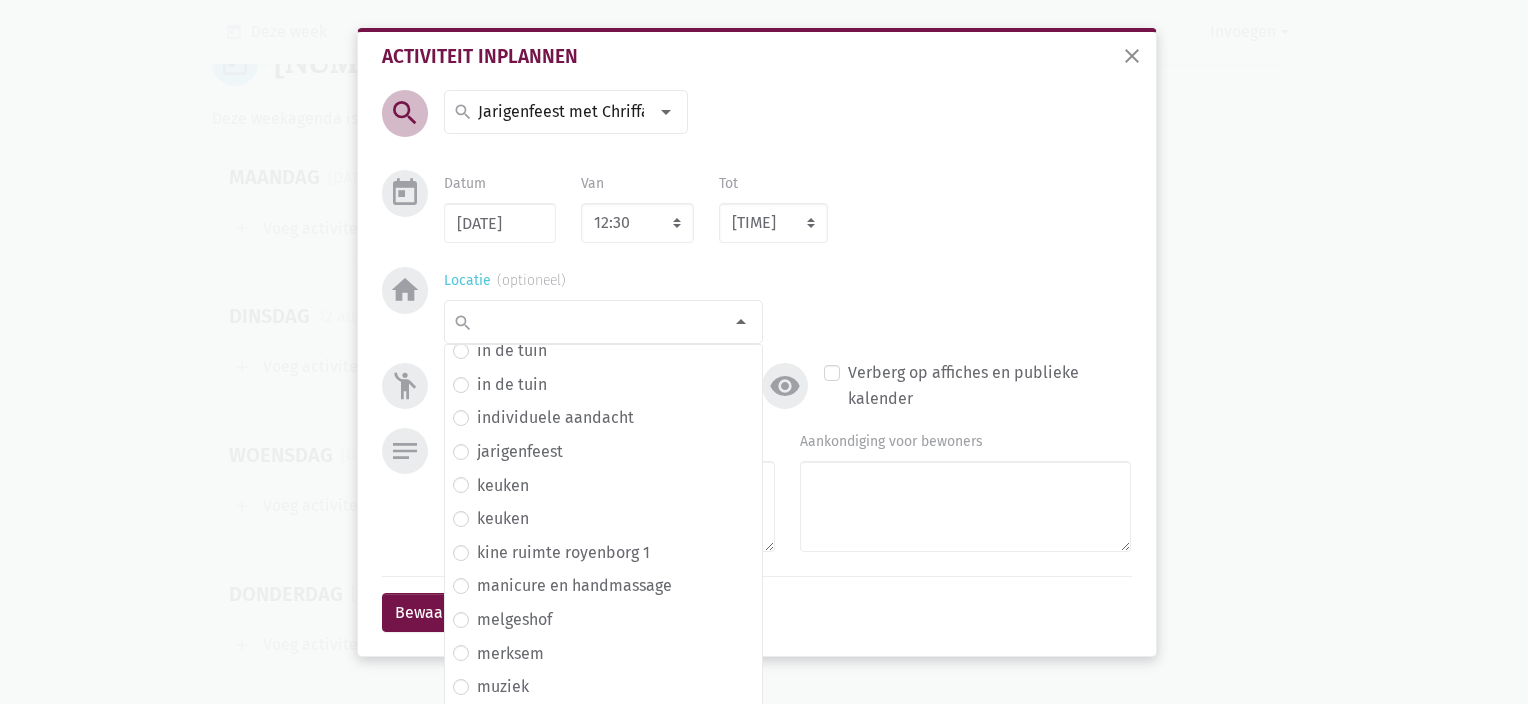 click at bounding box center (598, 322) 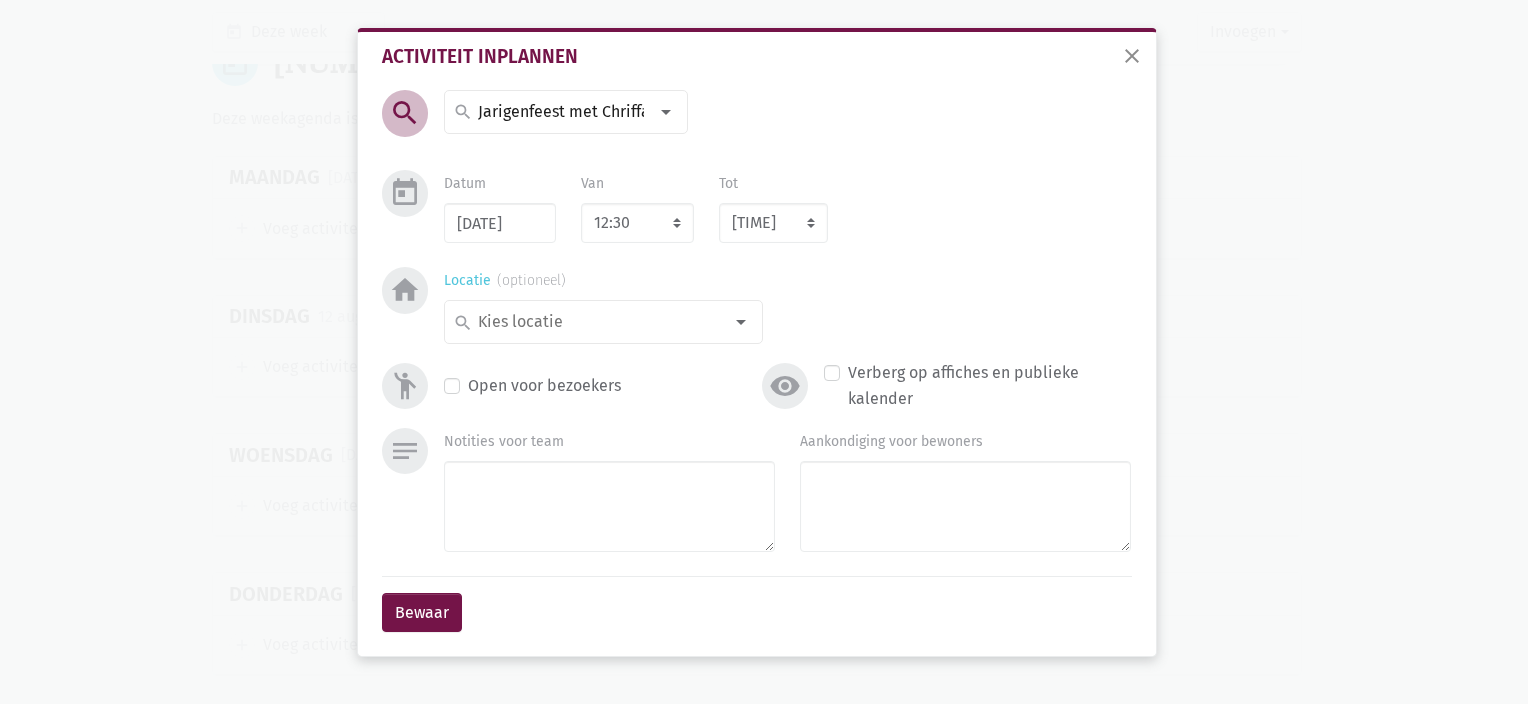 click at bounding box center [598, 322] 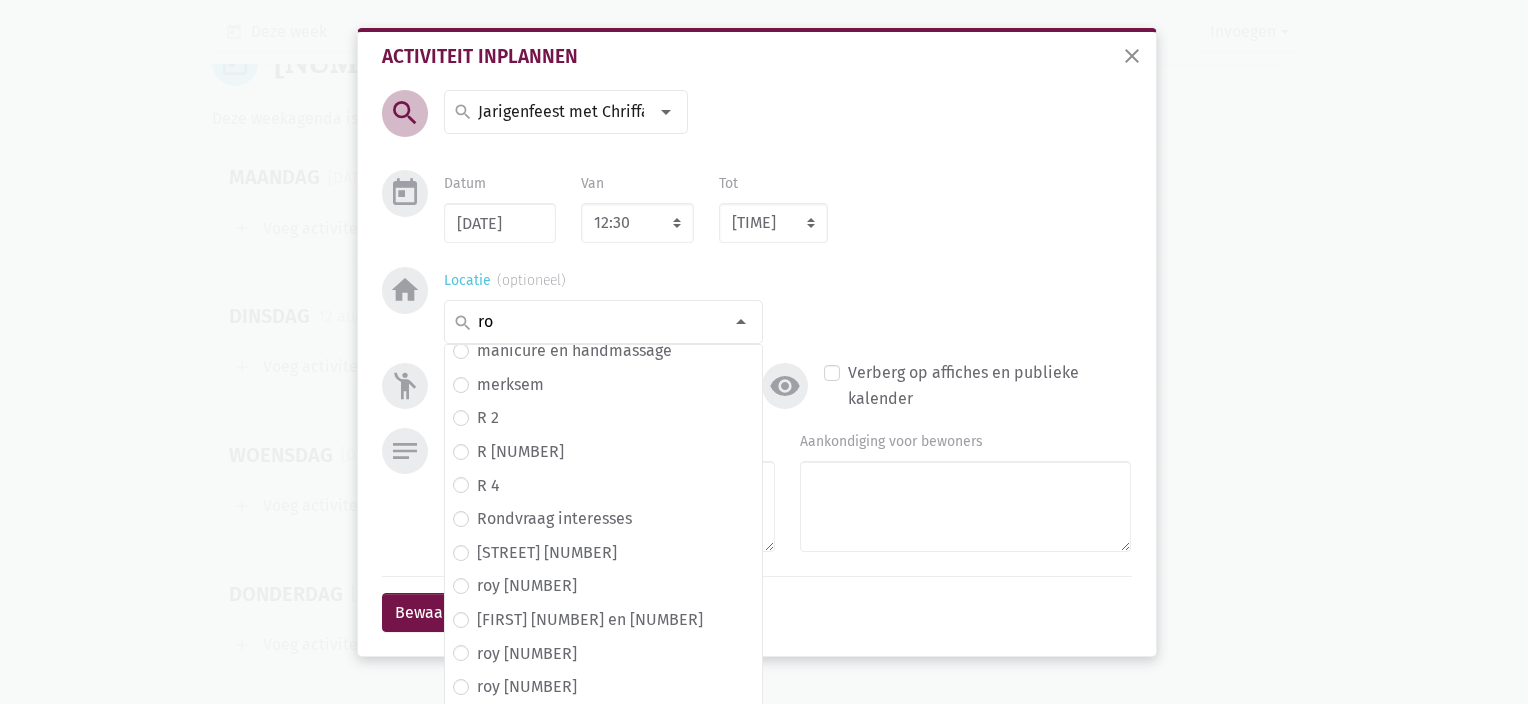 scroll, scrollTop: 0, scrollLeft: 0, axis: both 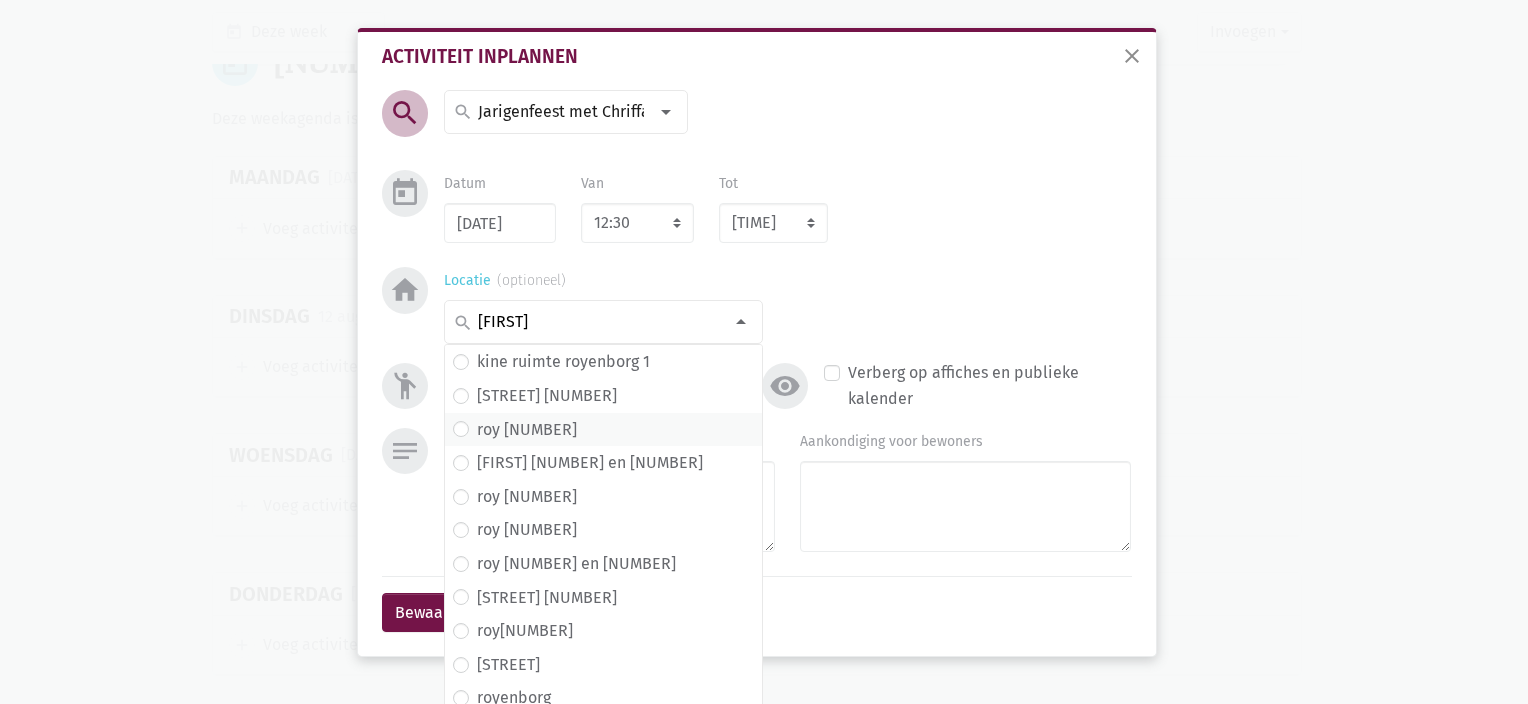 type on "[FIRST]" 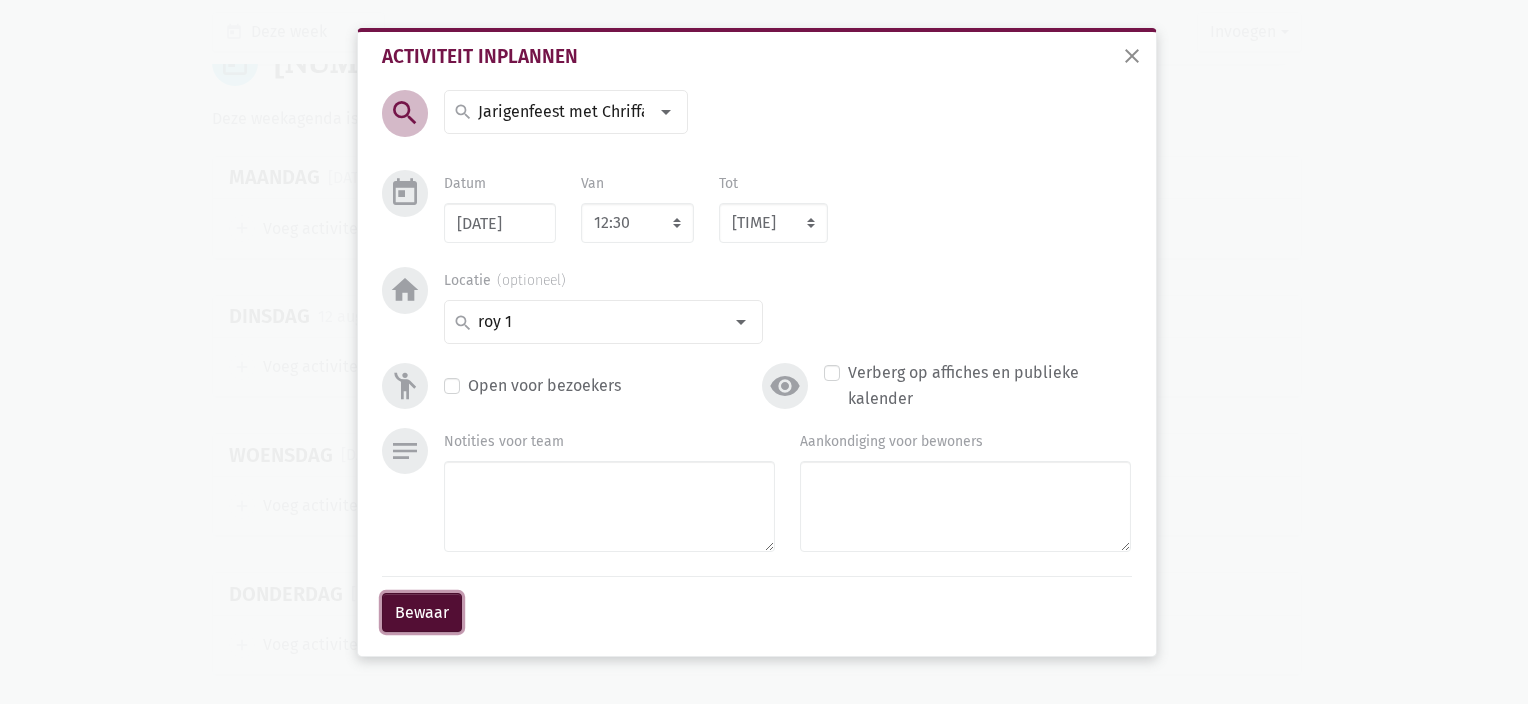click on "Bewaar" at bounding box center (422, 613) 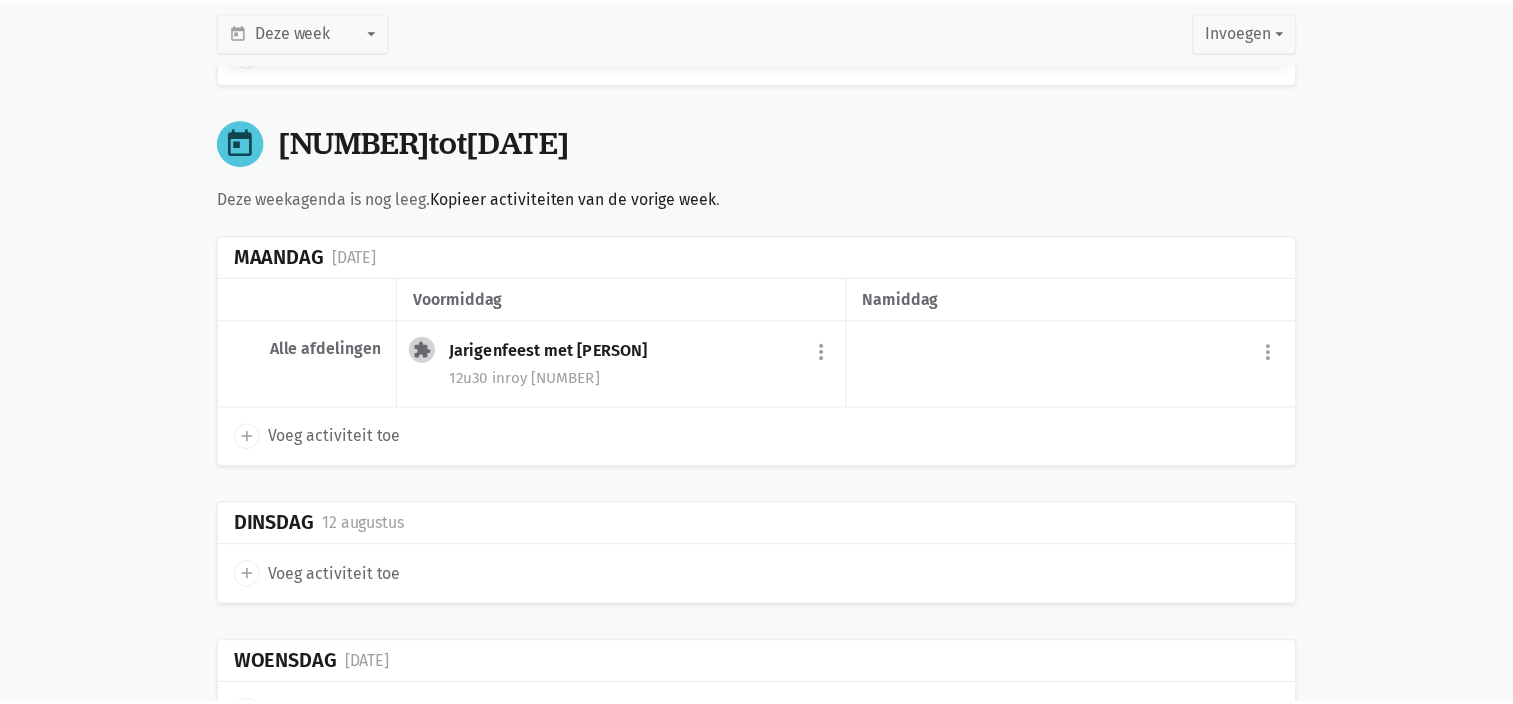 scroll, scrollTop: 9844, scrollLeft: 0, axis: vertical 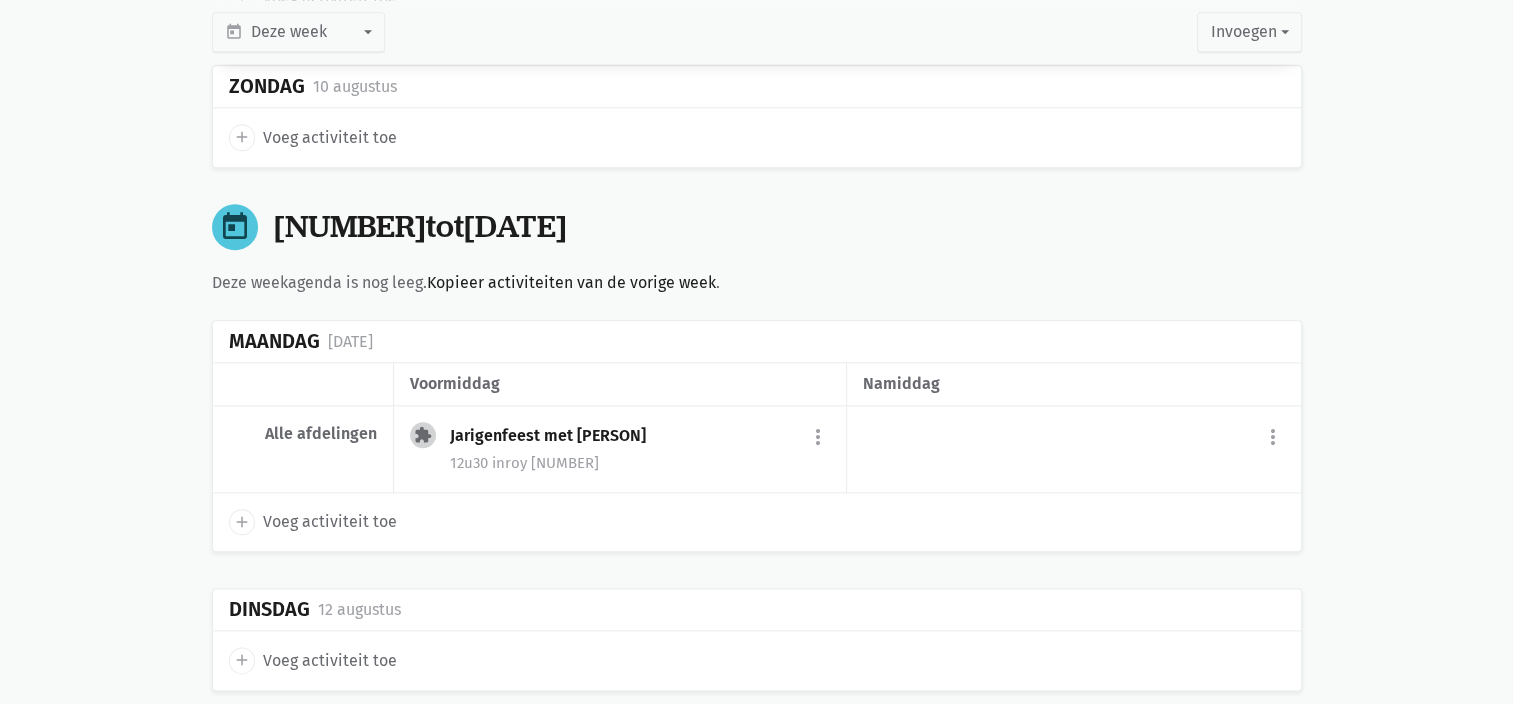 click on "Voeg activiteit toe" at bounding box center (330, 522) 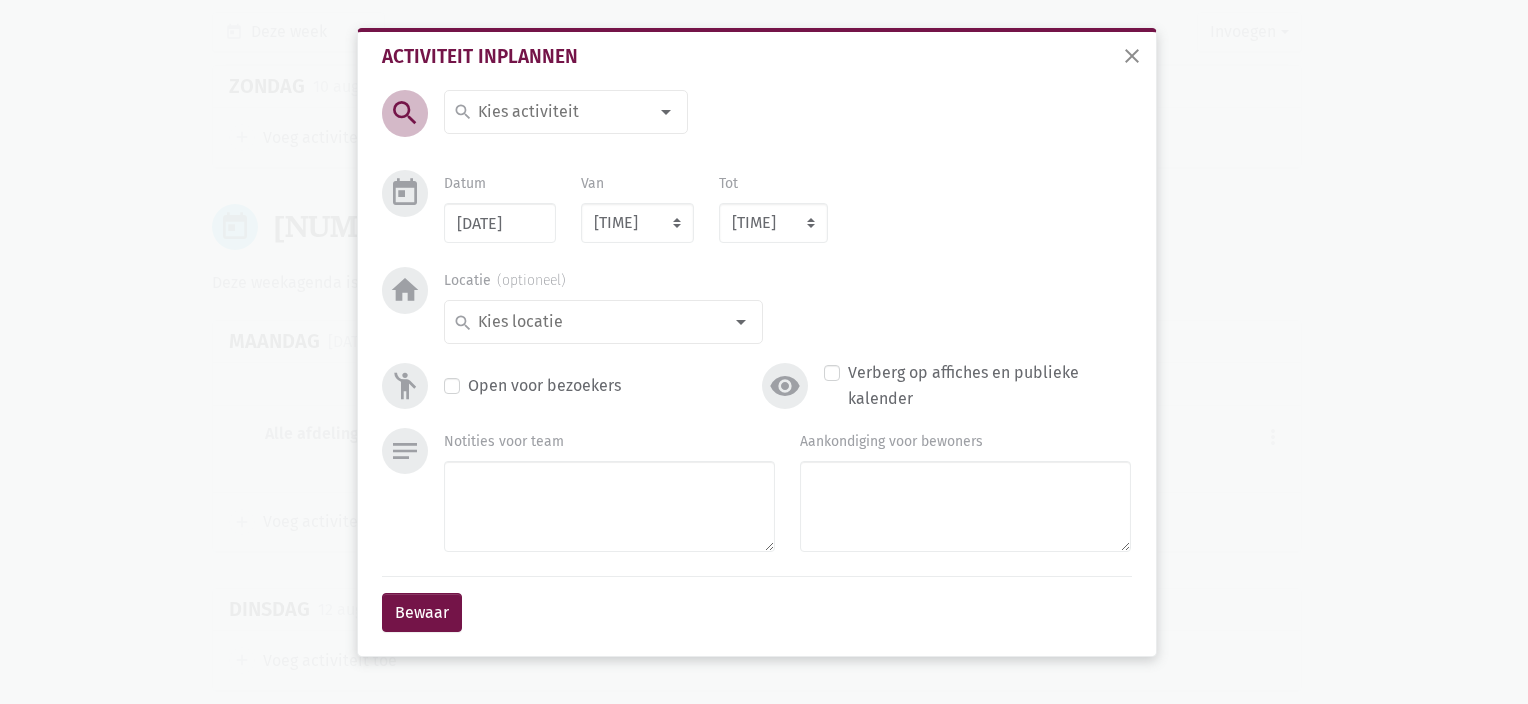 click at bounding box center [561, 112] 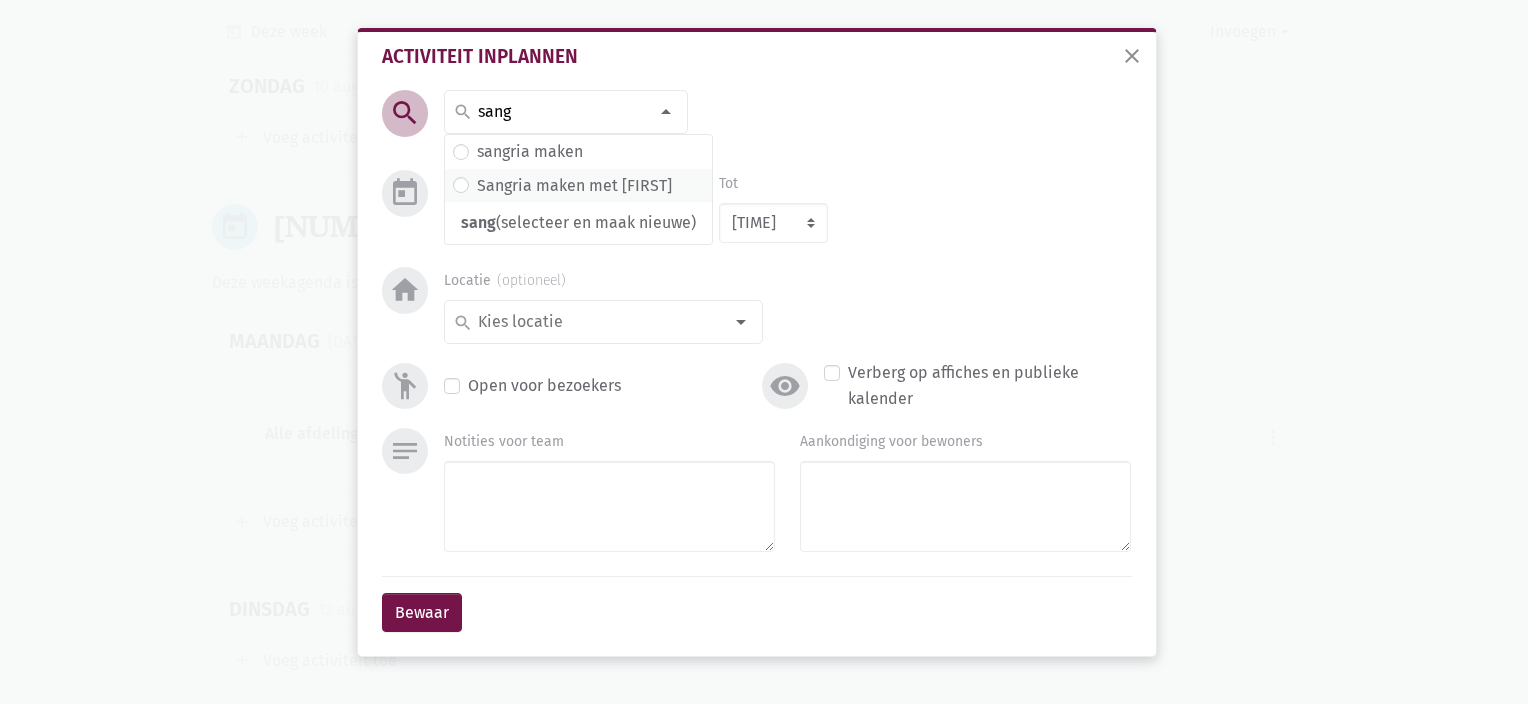 type on "sang" 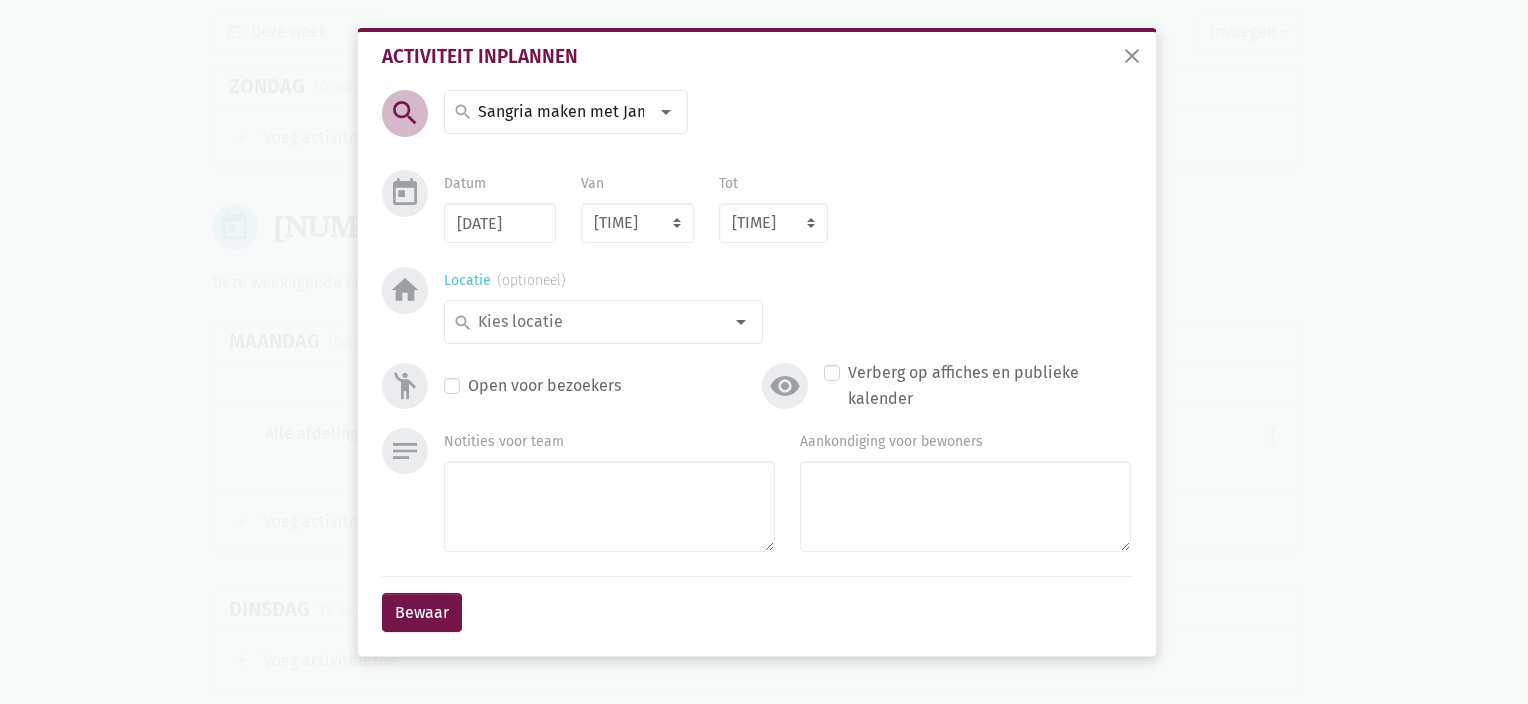 click at bounding box center (741, 322) 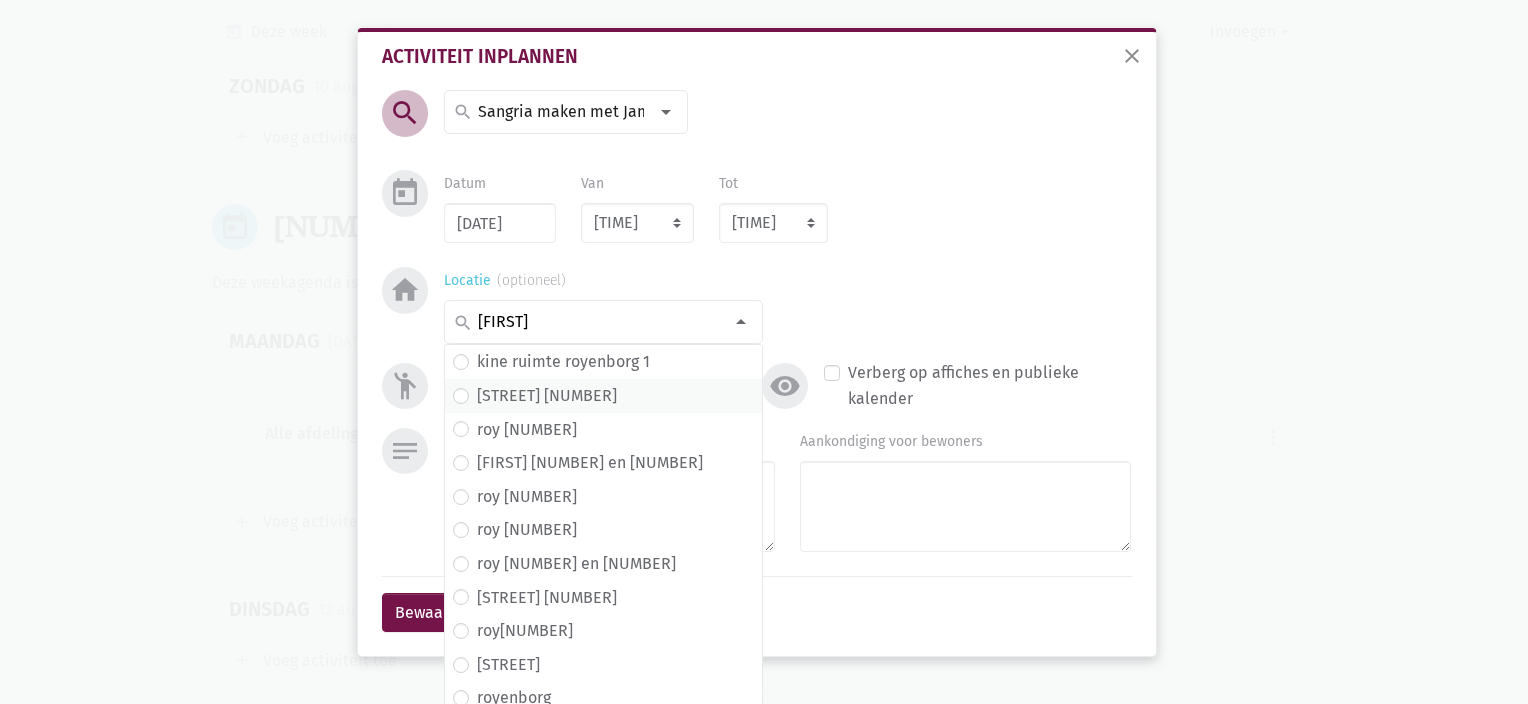 type on "[FIRST]" 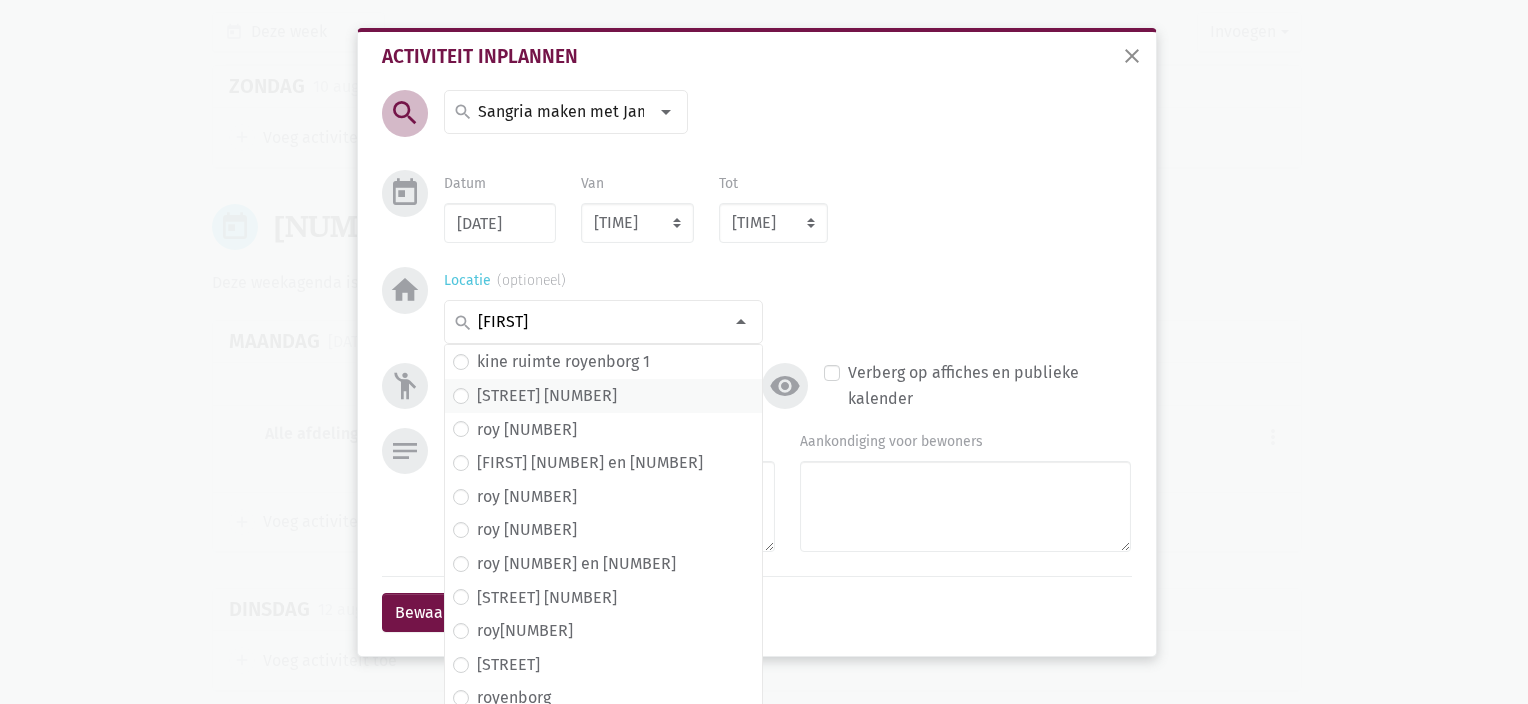 click on "[STREET] [NUMBER]" at bounding box center (563, 362) 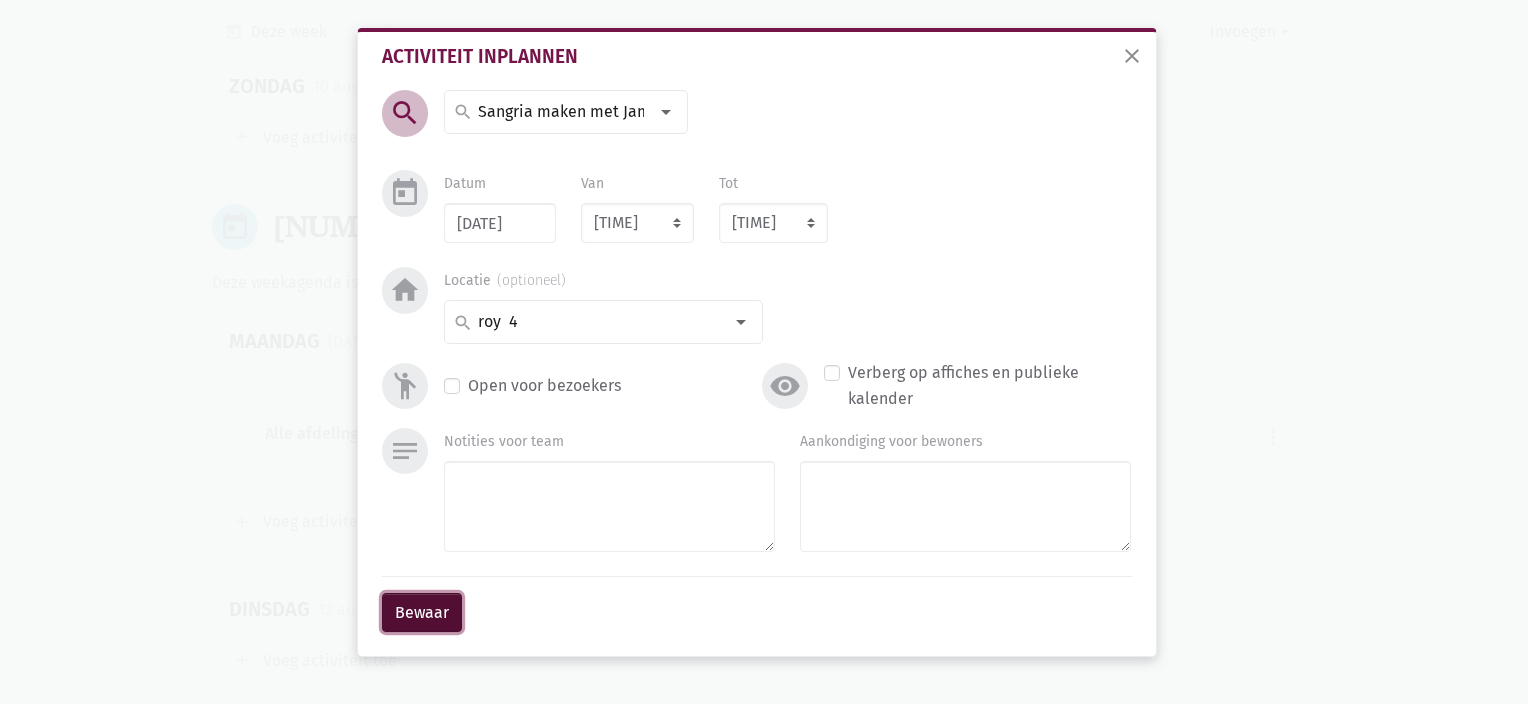 click on "Bewaar" at bounding box center (422, 613) 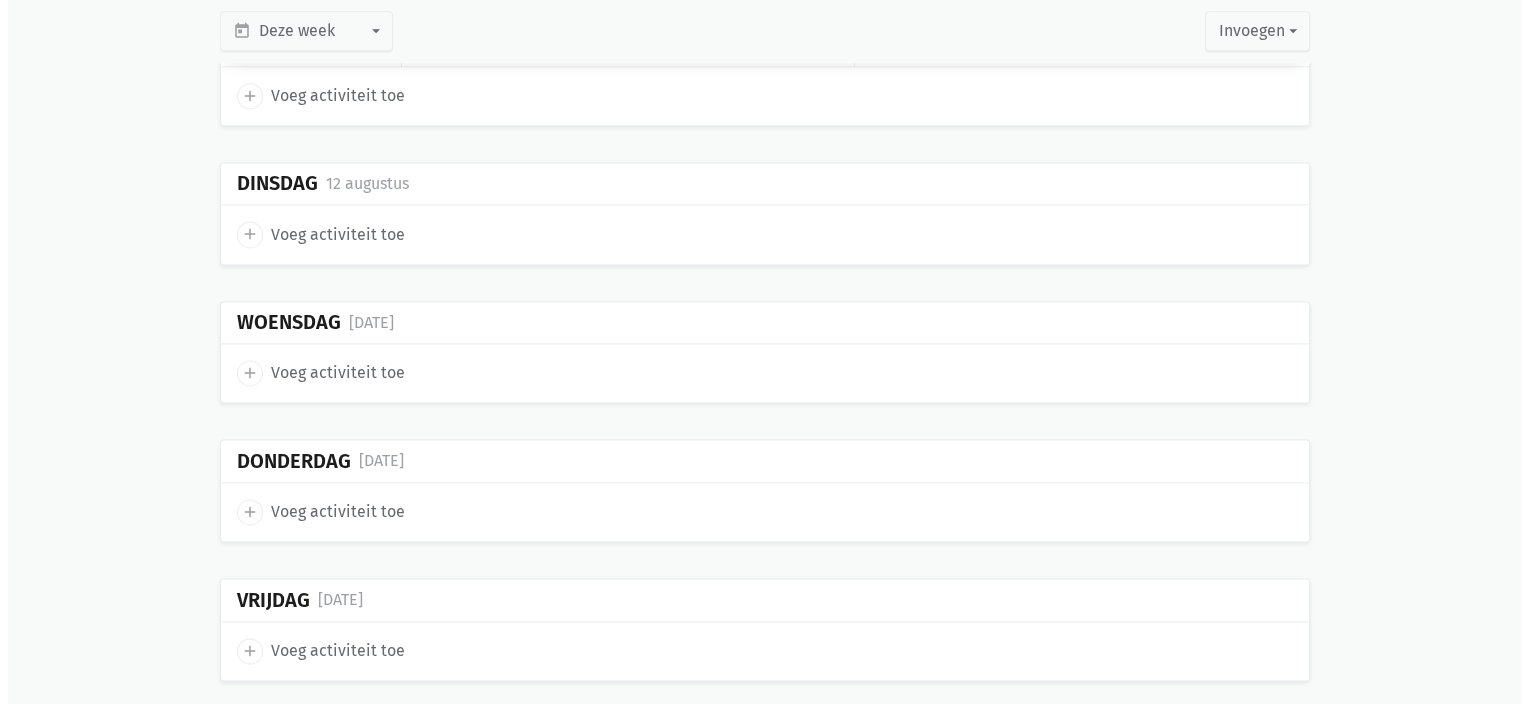 scroll, scrollTop: 10284, scrollLeft: 0, axis: vertical 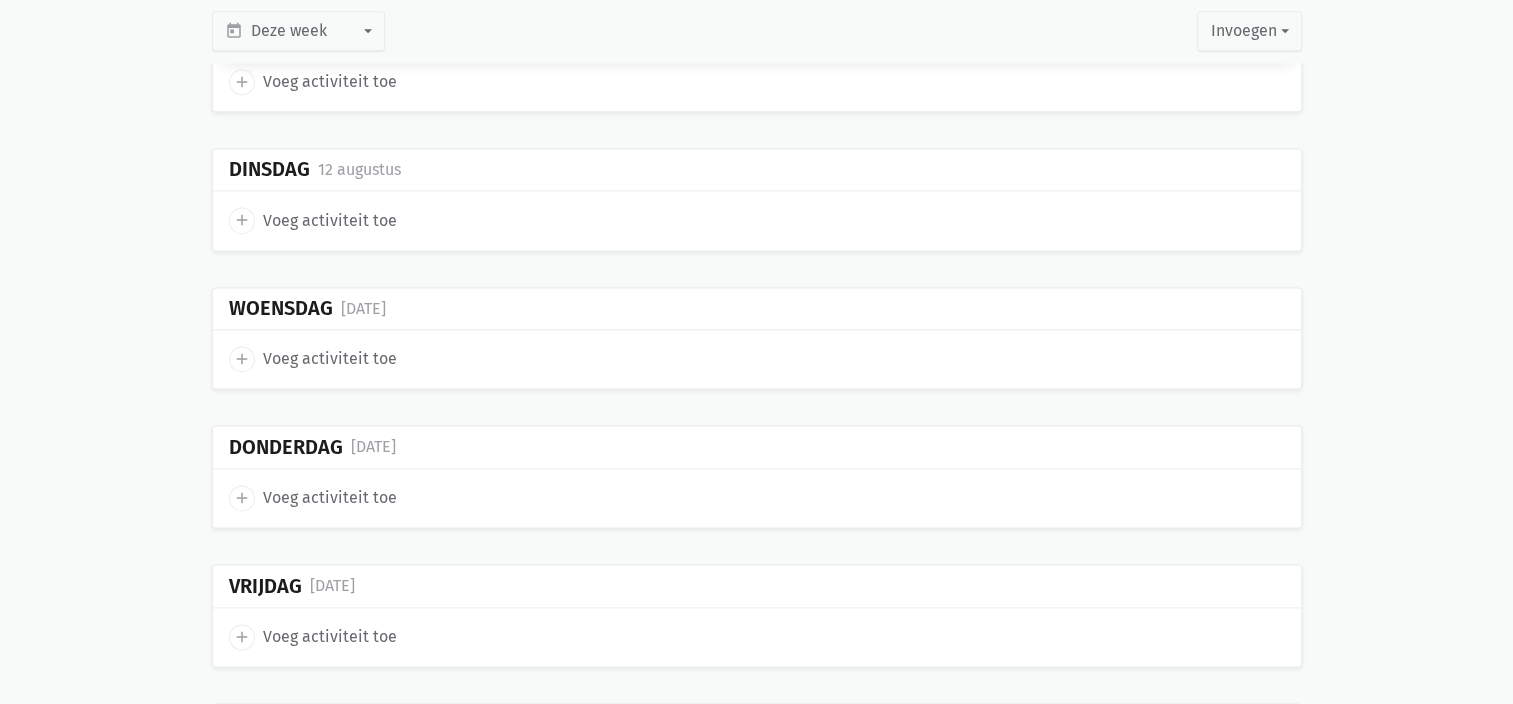 click on "add" at bounding box center (242, 220) 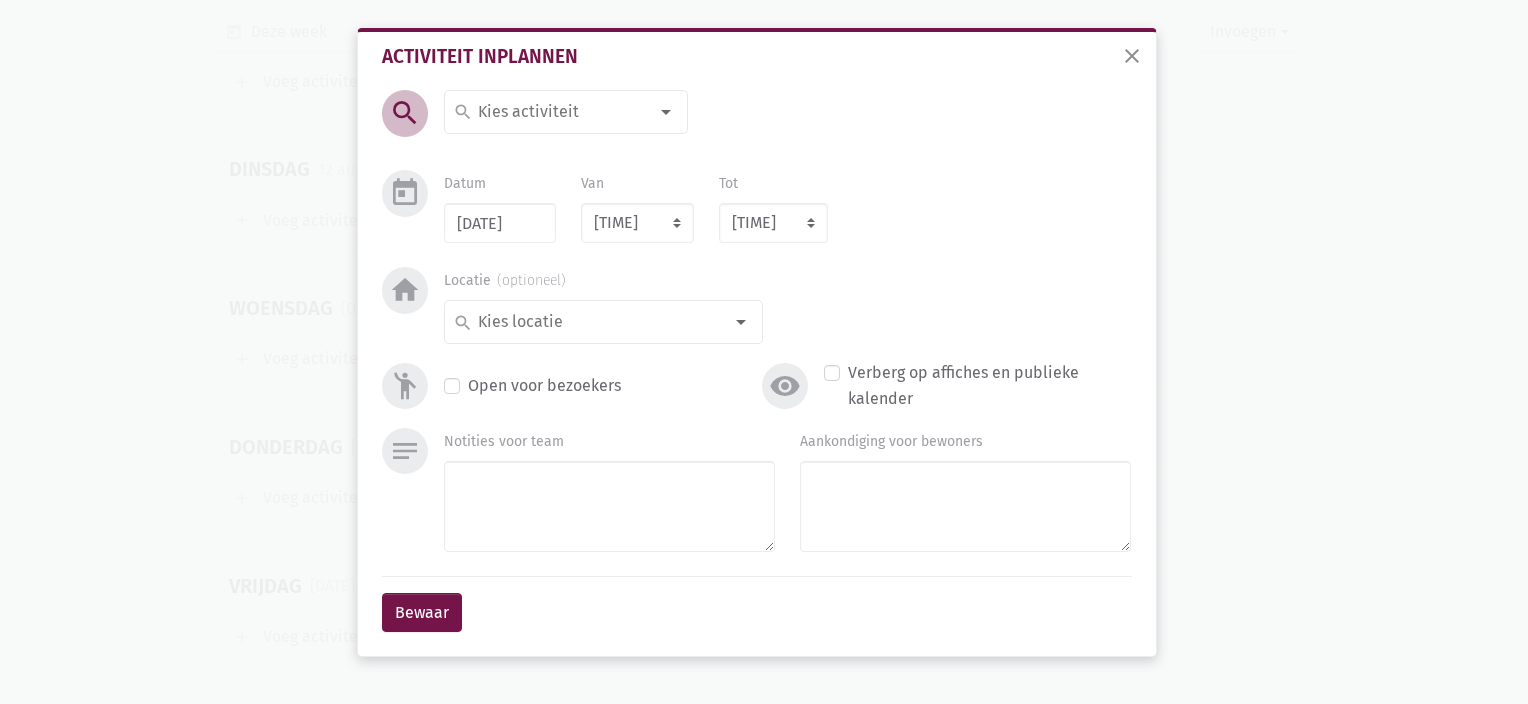 click at bounding box center (561, 112) 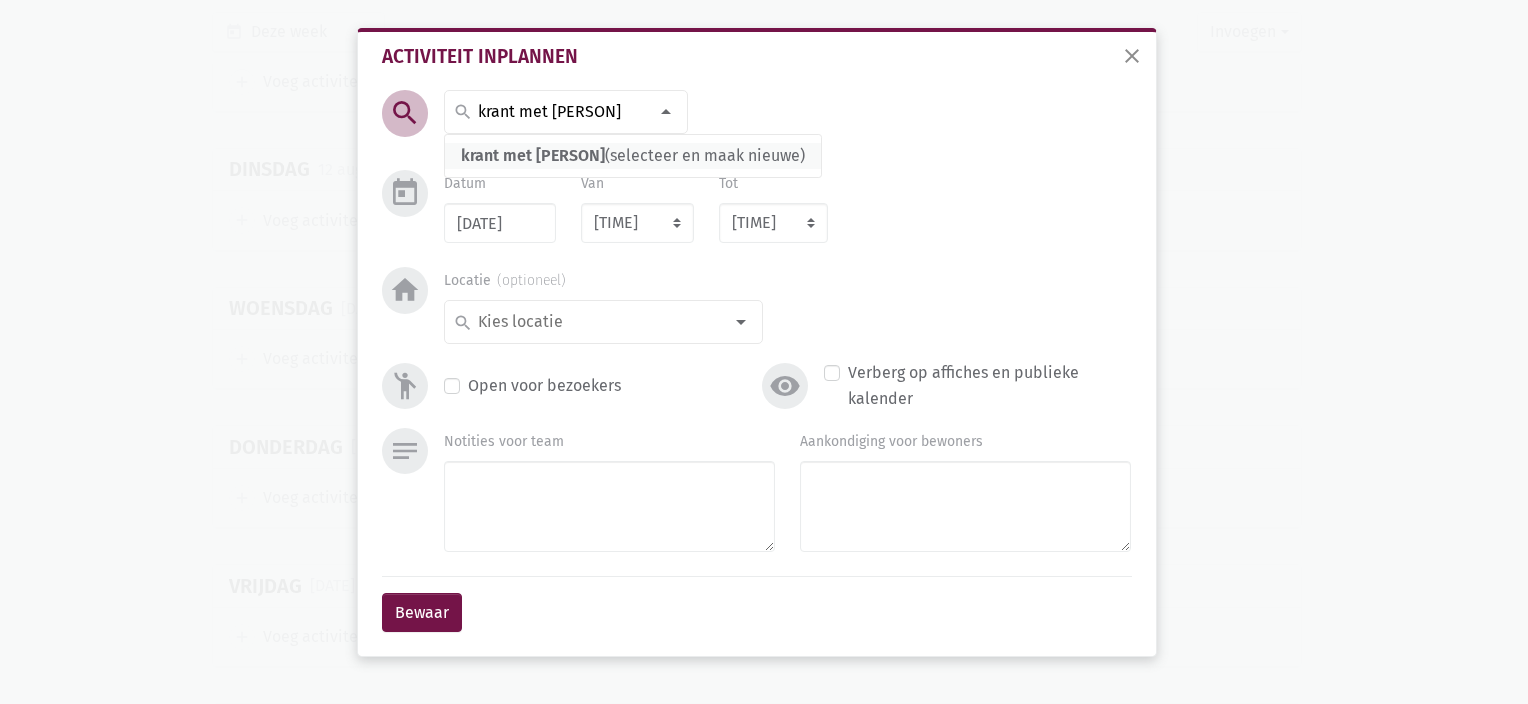 type on "krant met [PERSON]" 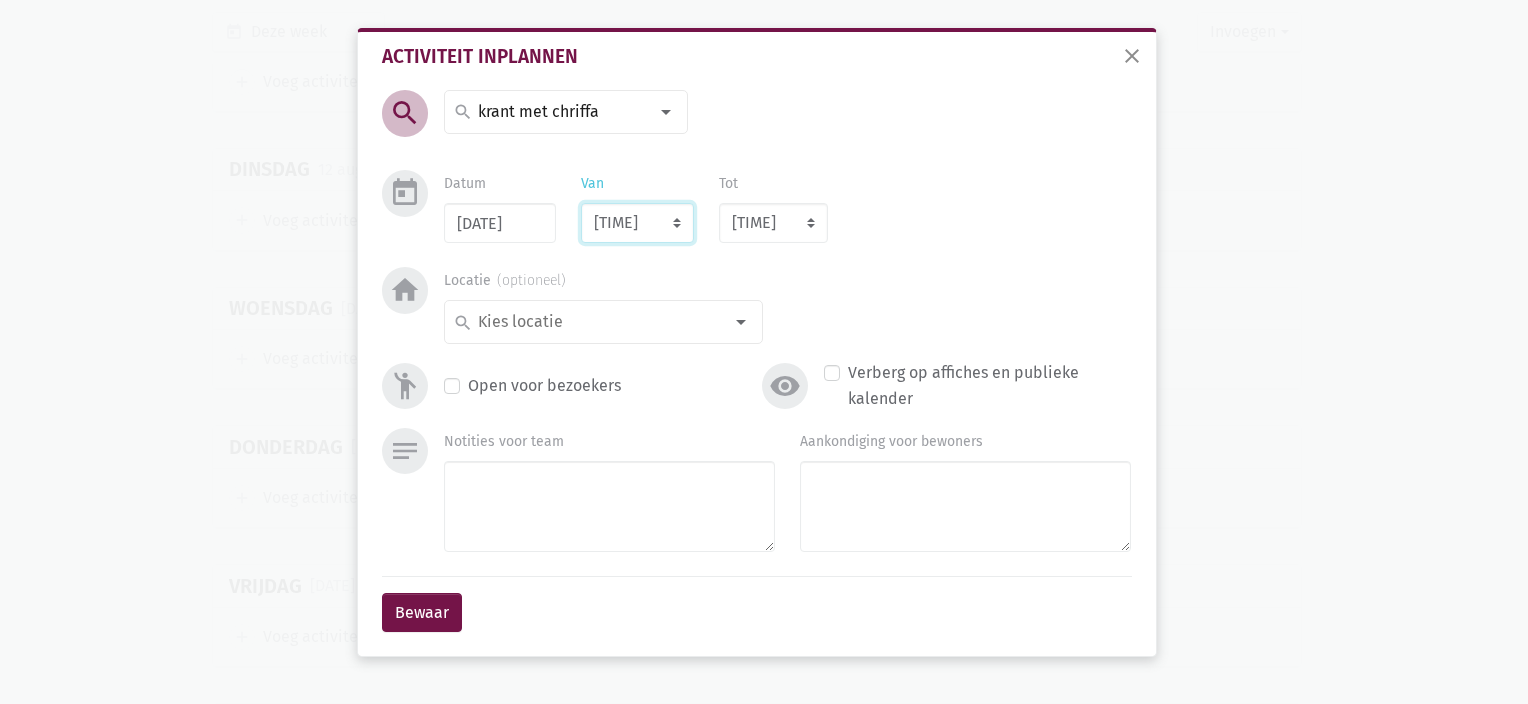 click on "[TIME]
[TIME]
[TIME]
[TIME]
[TIME]
[TIME]
[TIME]
[TIME]
[TIME]
[TIME]
[TIME]
[TIME]
[TIME]
[TIME]
[TIME]
[TIME]
[TIME]
[TIME]
[TIME]
[TIME]
[TIME]
[TIME]
[TIME]
[TIME]
[TIME]
[TIME]
[TIME]
[TIME]
[TIME]
[TIME]
[TIME]
[TIME]
[TIME]
[TIME]
[TIME]
[TIME]
[TIME]
[TIME]
[TIME]
[TIME]
[TIME]
[TIME]
[TIME]
[TIME]
[TIME]
[TIME]
[TIME]
[TIME]
[TIME]
[TIME]
[TIME]
[TIME]
[TIME]
[TIME]
[TIME]
[TIME]
[TIME]" at bounding box center (637, 223) 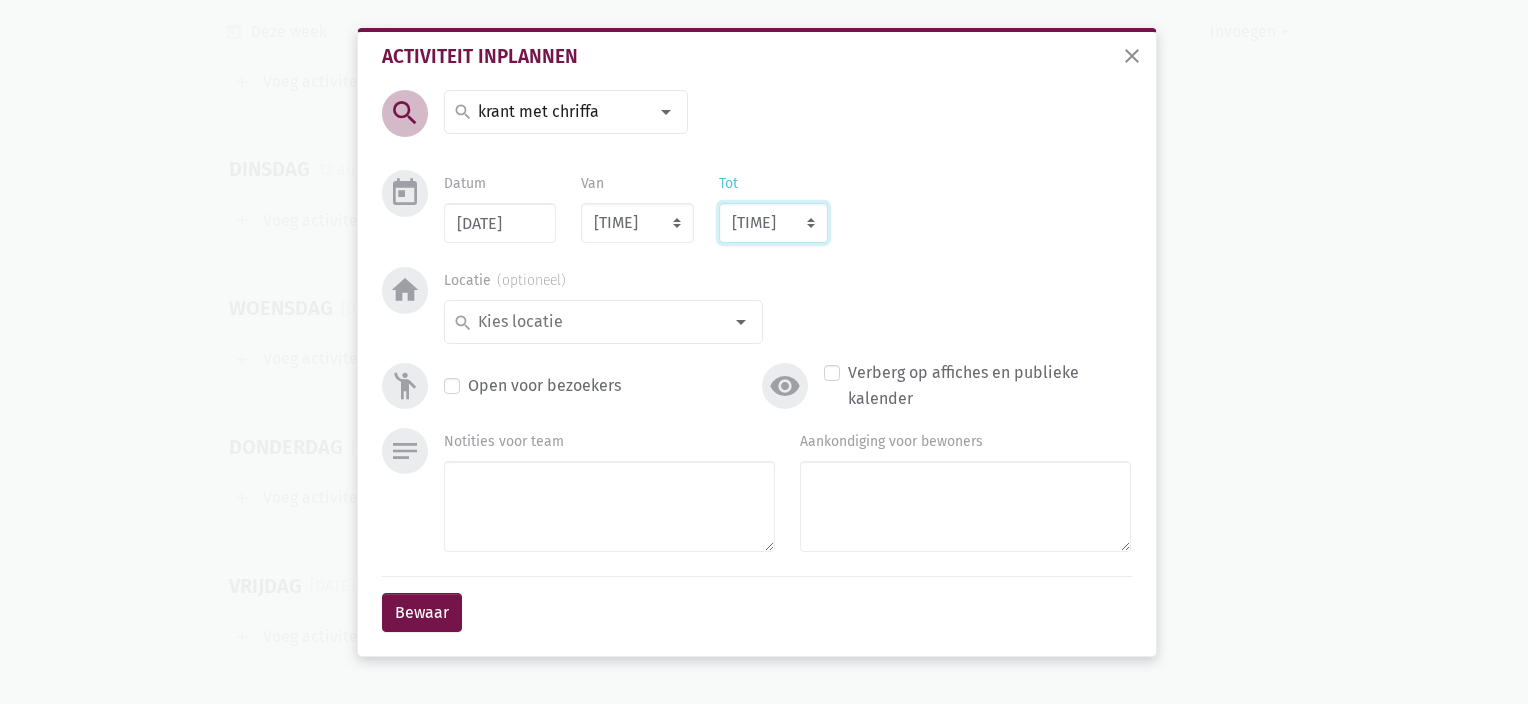 click on "[TIME]
[TIME]
[TIME]
[TIME]
[TIME]
[TIME]
[TIME]
[TIME]
[TIME]
[TIME]
[TIME]
[TIME]
[TIME]
[TIME]
[TIME]
[TIME]
[TIME]
[TIME]
[TIME]
[TIME]
[TIME]
[TIME]
[TIME]
[TIME]
[TIME]
[TIME]
[TIME]
[TIME]
[TIME]
[TIME]
[TIME]
[TIME]
[TIME]
[TIME]
[TIME]
[TIME]
[TIME]
[TIME]
[TIME]
[TIME]
[TIME]
[TIME]
[TIME]
[TIME]
[TIME]
[TIME]
[TIME]
[TIME]
[TIME]
[TIME]
[TIME]
[TIME]
[TIME]
[TIME]
[TIME]
[TIME]
[TIME]
[TIME]
[TIME]
[TIME]" at bounding box center (773, 223) 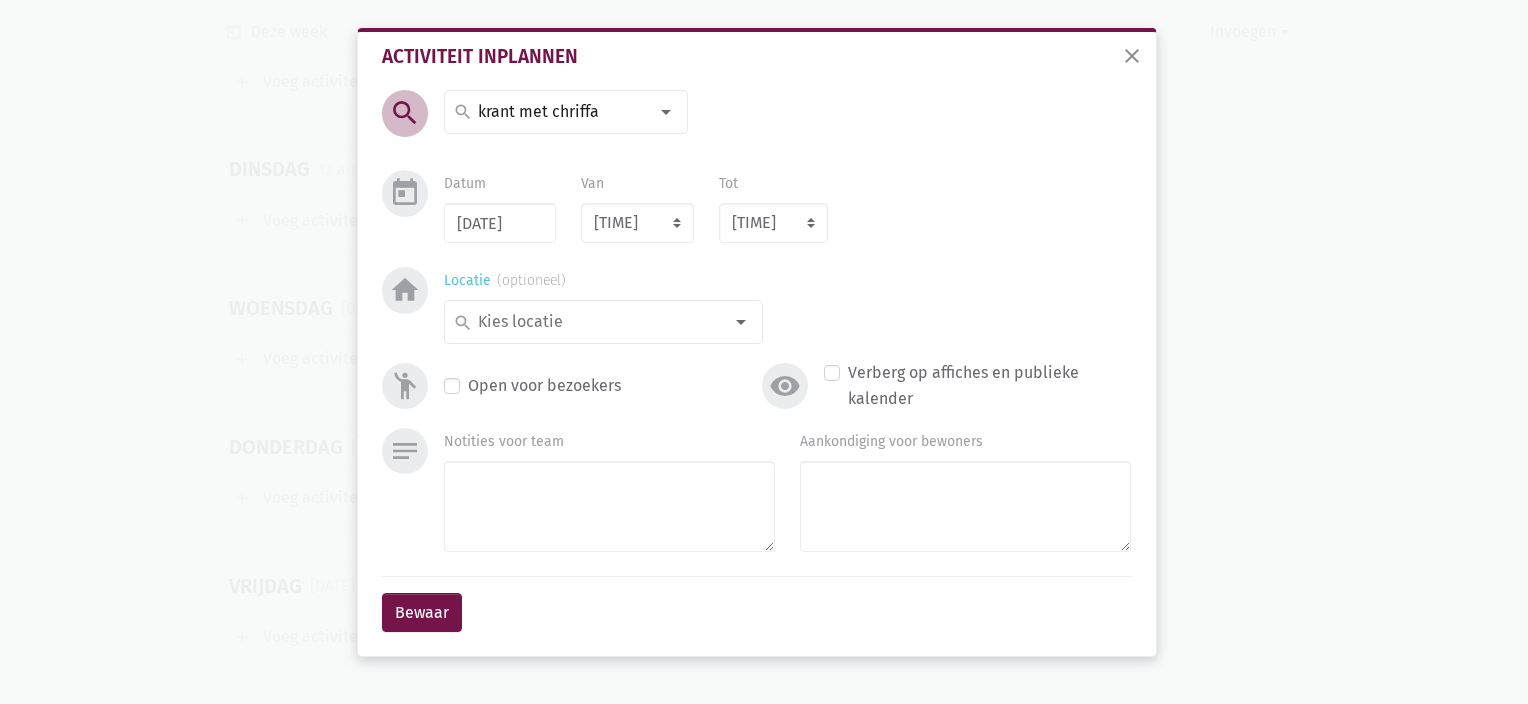 click at bounding box center [598, 322] 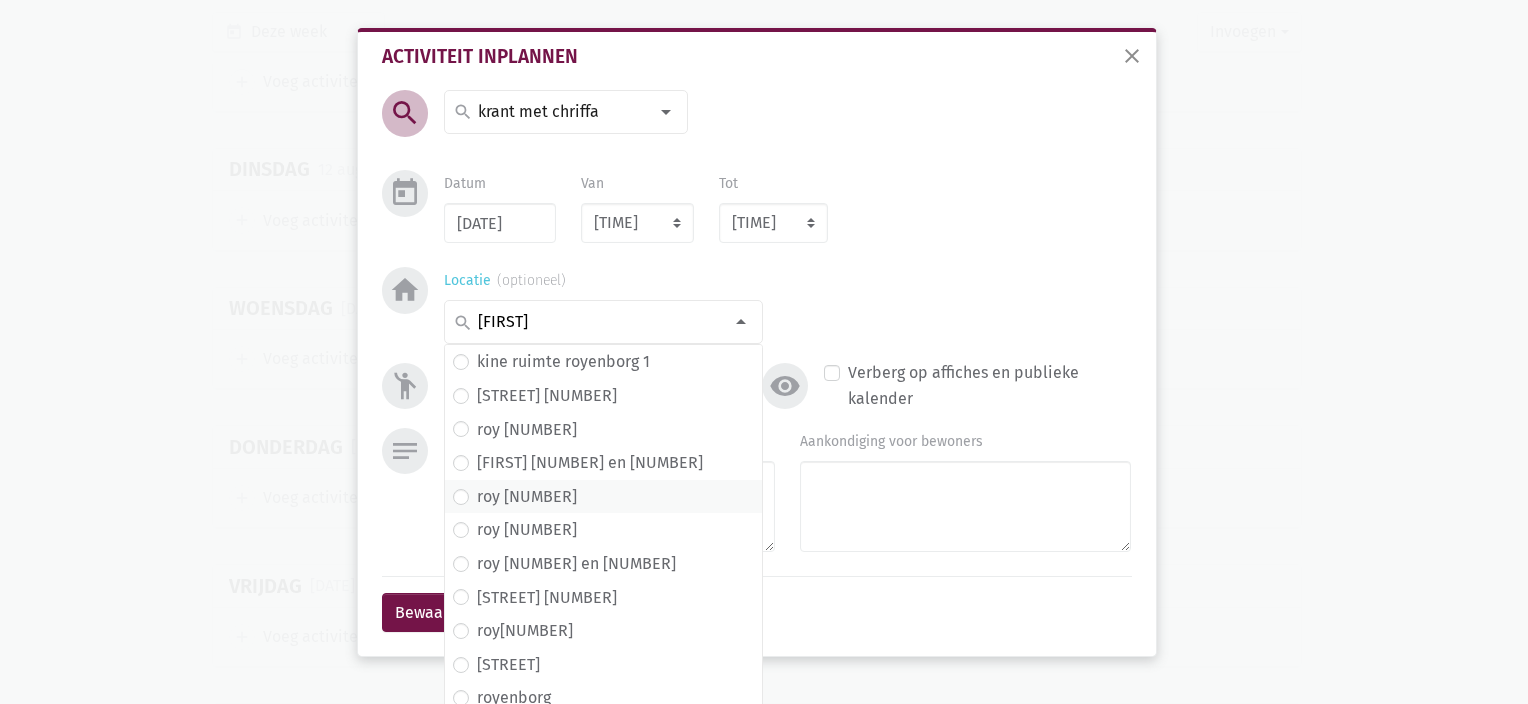 type on "[FIRST]" 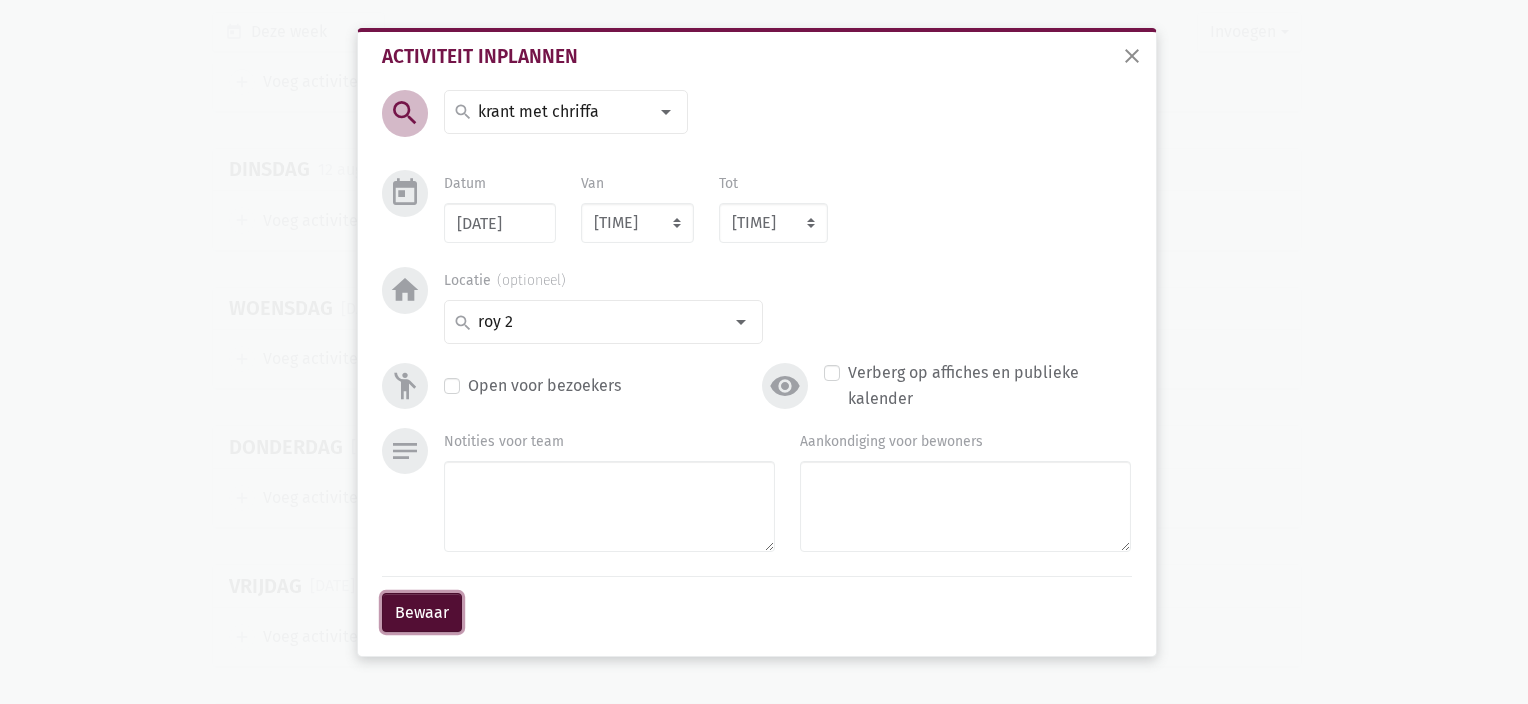 click on "Bewaar" at bounding box center [422, 613] 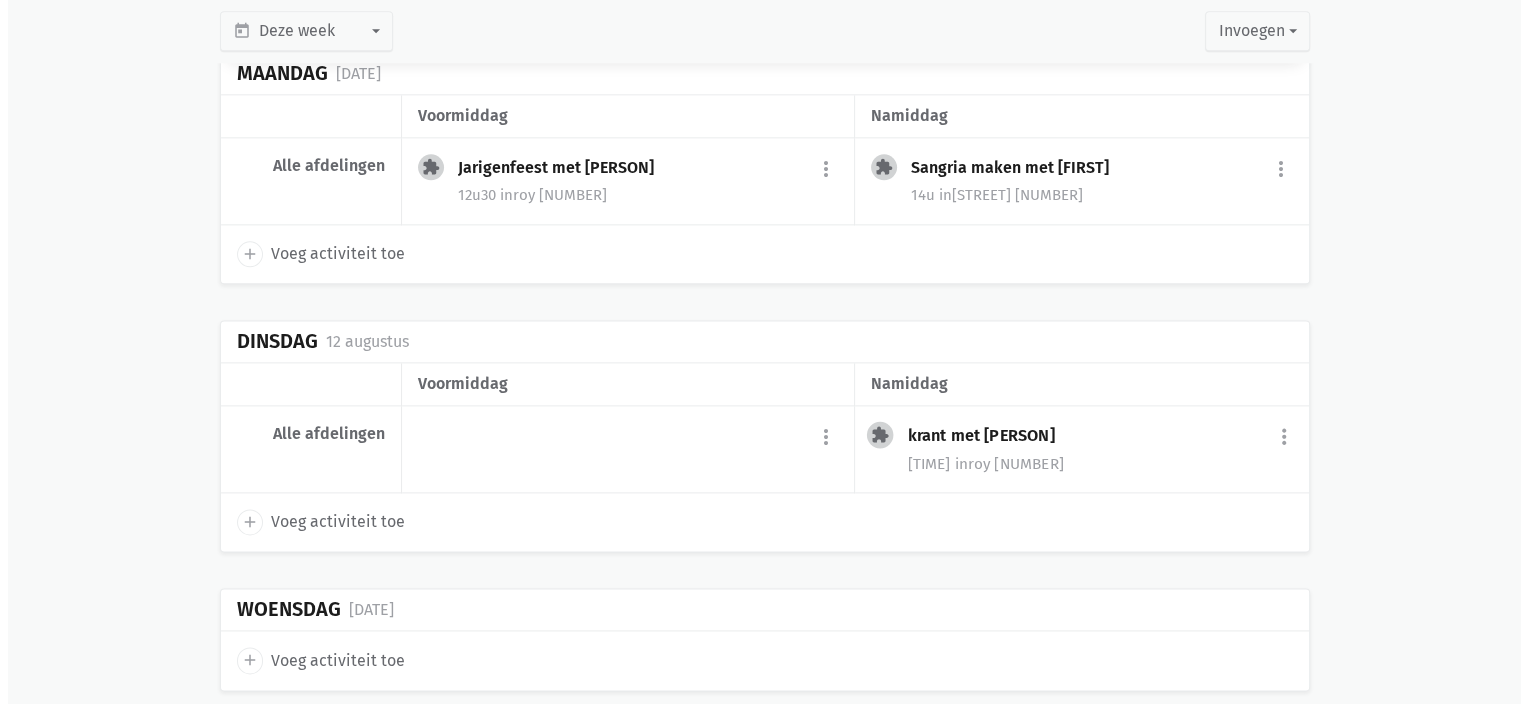 scroll, scrollTop: 10111, scrollLeft: 0, axis: vertical 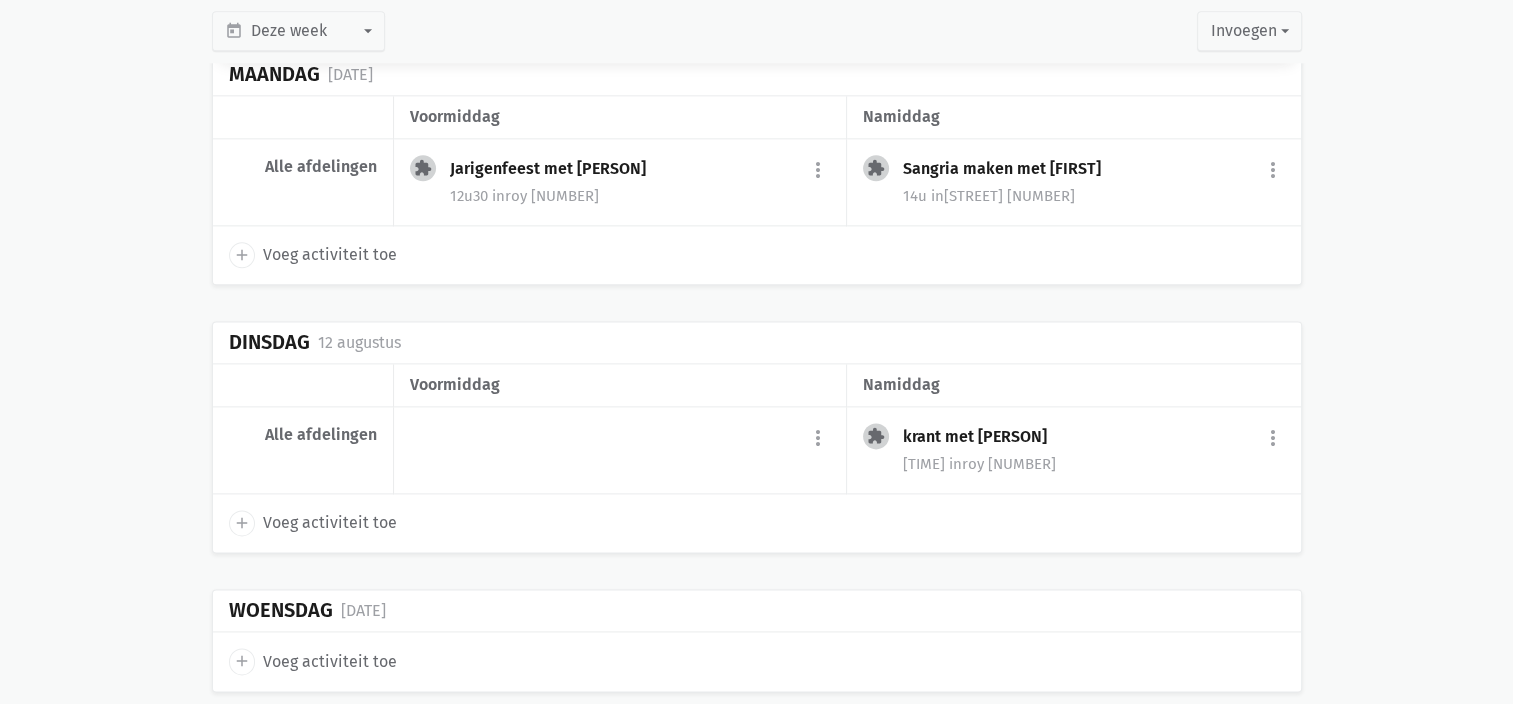 click on "add
Voeg activiteit toe" at bounding box center (313, 523) 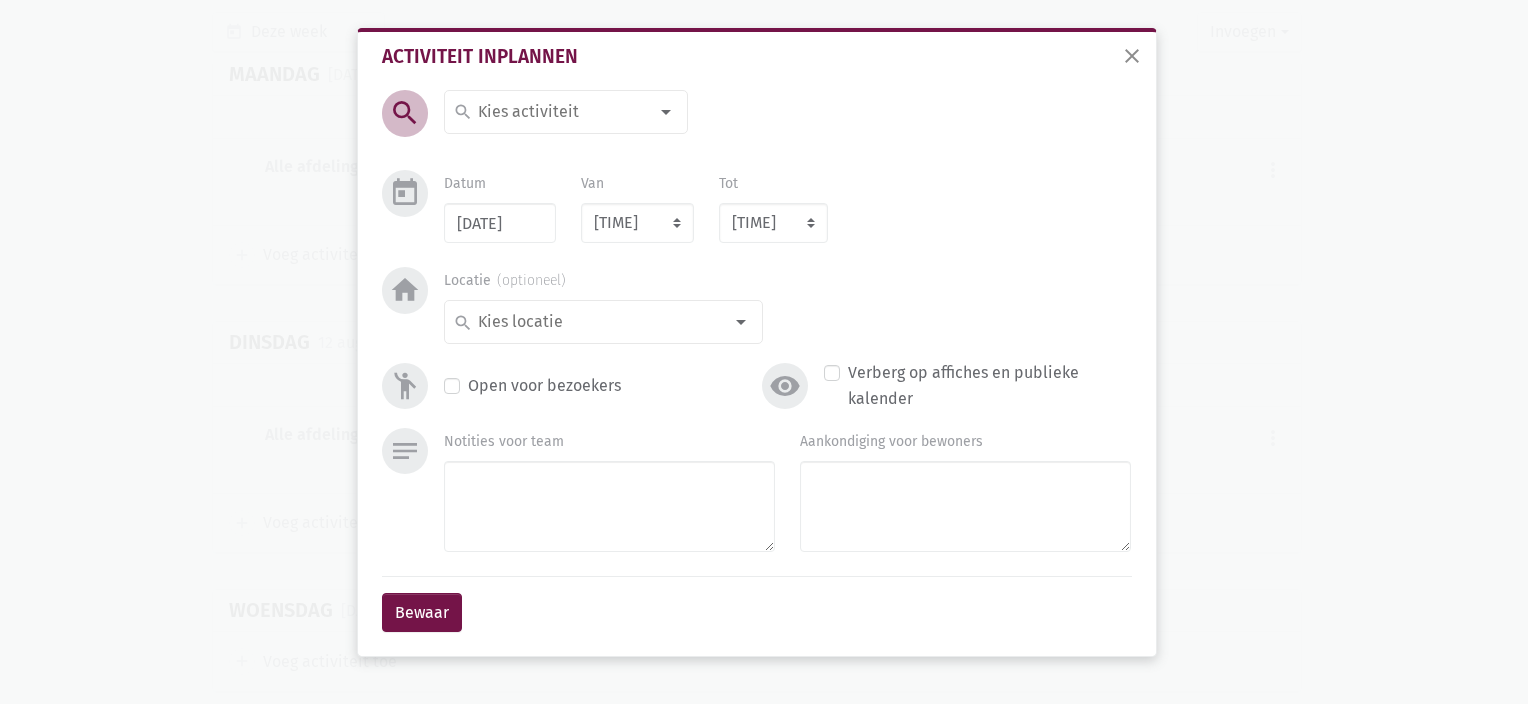 click at bounding box center (561, 112) 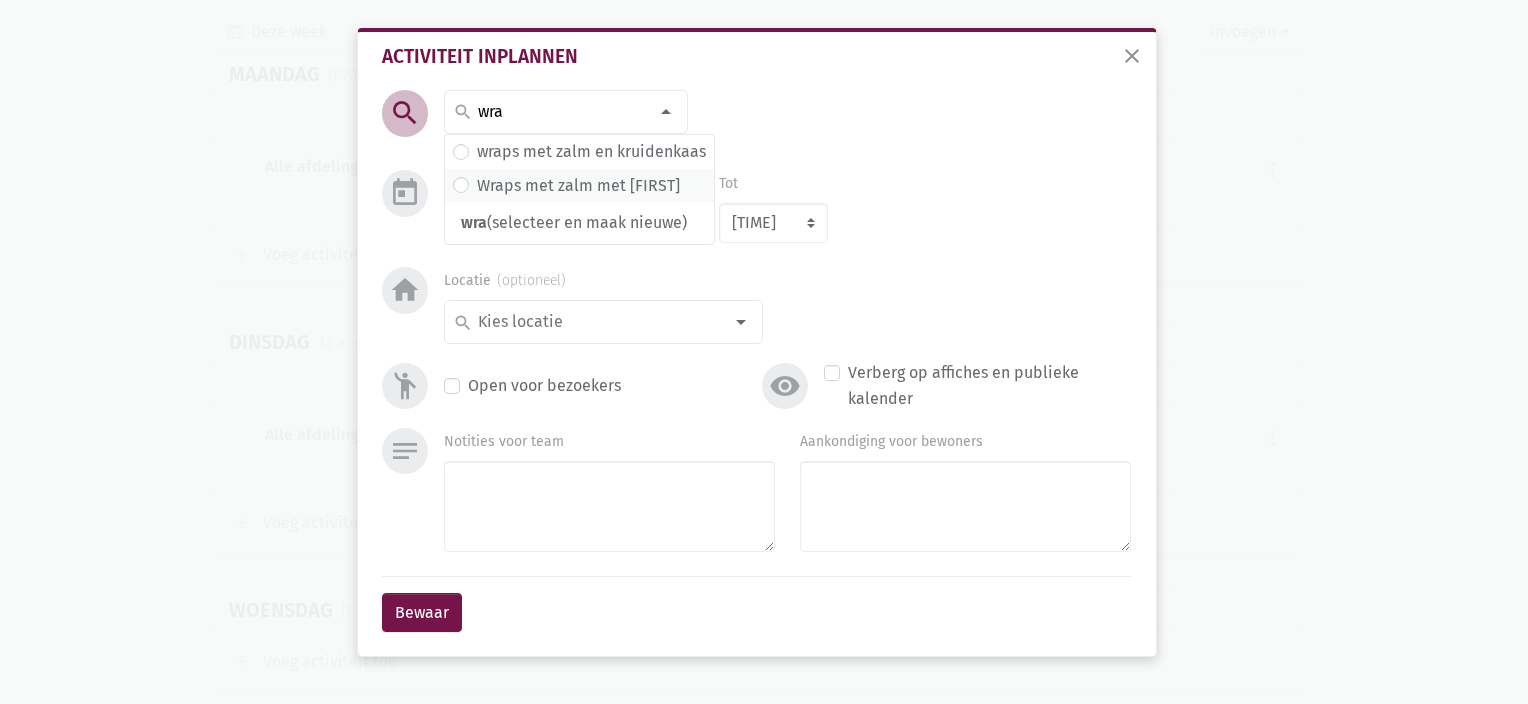 type on "wra" 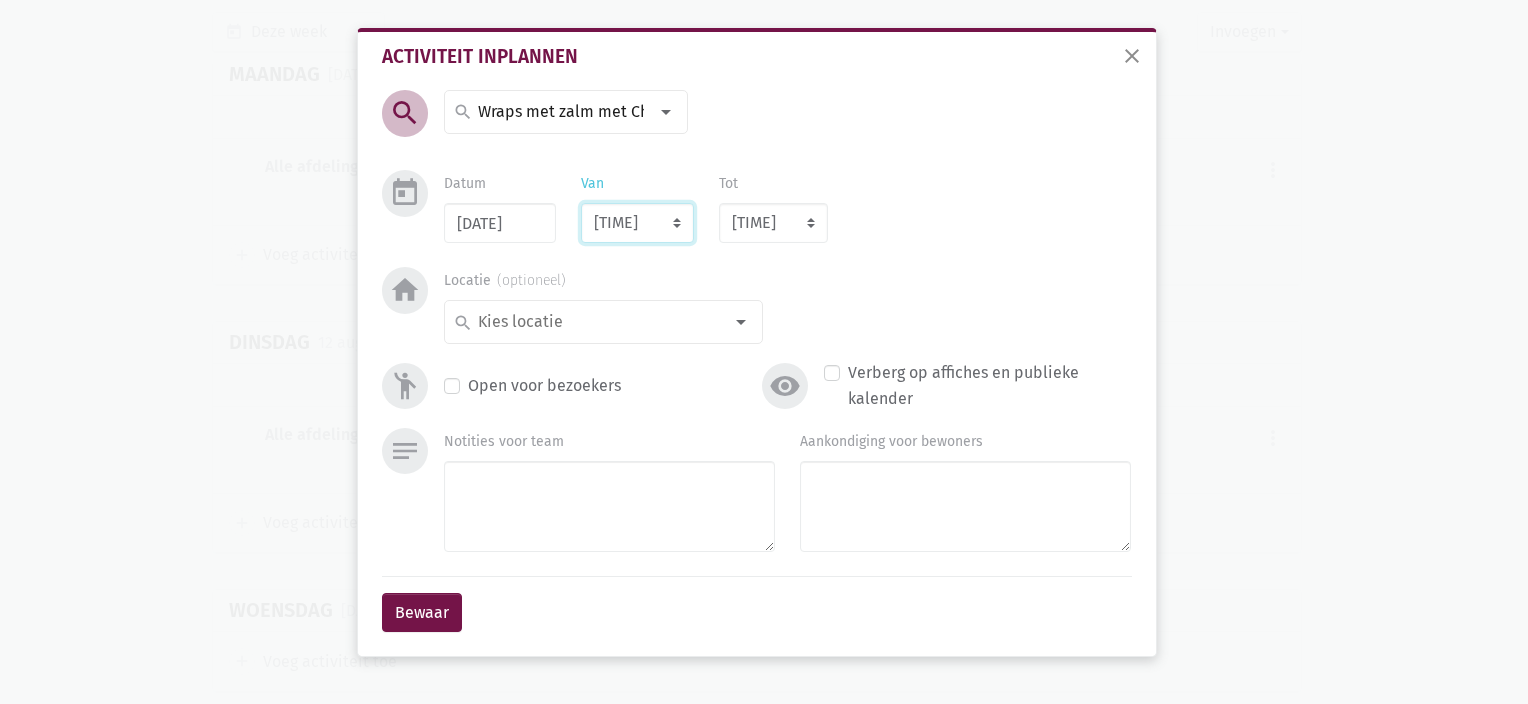click on "[TIME]
[TIME]
[TIME]
[TIME]
[TIME]
[TIME]
[TIME]
[TIME]
[TIME]
[TIME]
[TIME]
[TIME]
[TIME]
[TIME]
[TIME]
[TIME]
[TIME]
[TIME]
[TIME]
[TIME]
[TIME]
[TIME]
[TIME]
[TIME]
[TIME]
[TIME]
[TIME]
[TIME]
[TIME]
[TIME]
[TIME]
[TIME]
[TIME]
[TIME]
[TIME]
[TIME]
[TIME]
[TIME]
[TIME]
[TIME]
[TIME]
[TIME]
[TIME]
[TIME]
[TIME]
[TIME]
[TIME]
[TIME]
[TIME]
[TIME]
[TIME]
[TIME]
[TIME]
[TIME]
[TIME]
[TIME]
[TIME]" at bounding box center [637, 223] 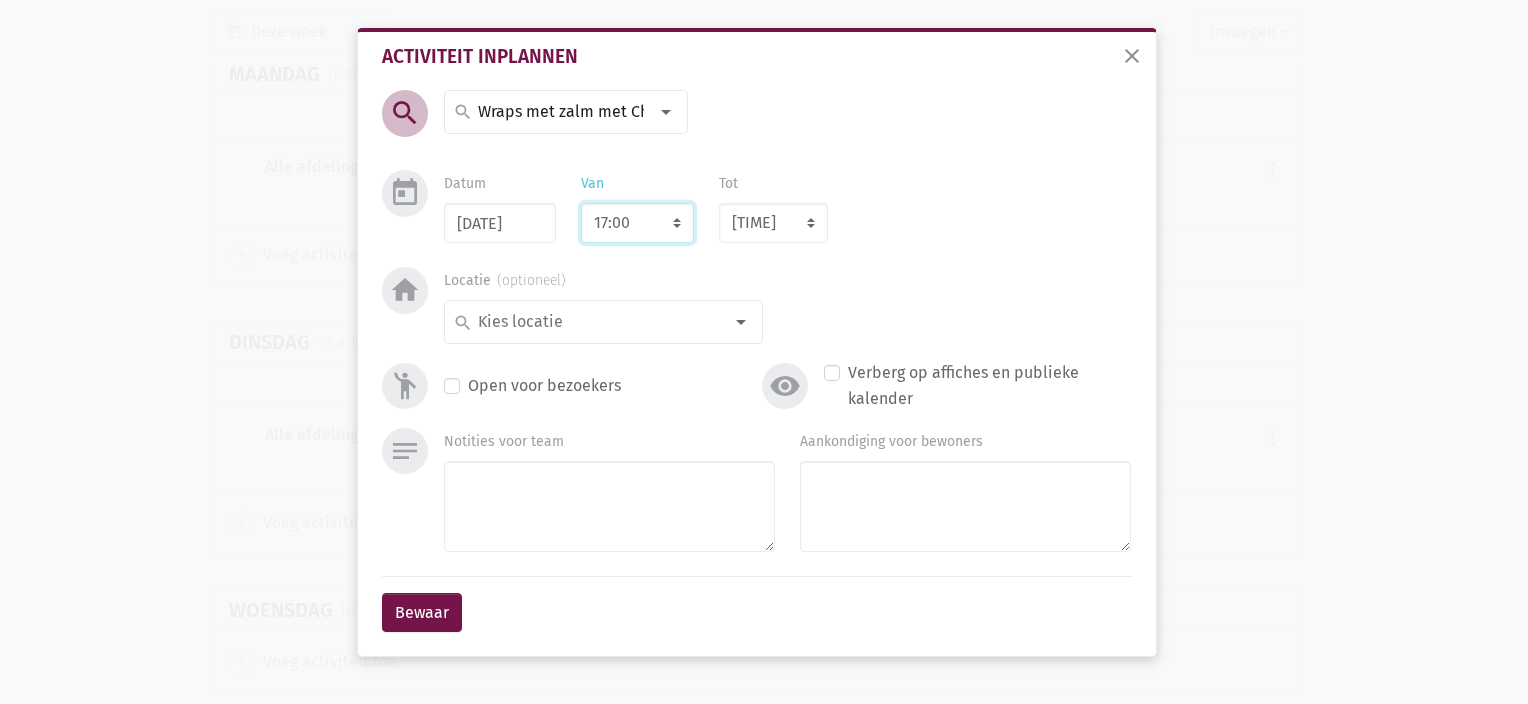 click on "[TIME]
[TIME]
[TIME]
[TIME]
[TIME]
[TIME]
[TIME]
[TIME]
[TIME]
[TIME]
[TIME]
[TIME]
[TIME]
[TIME]
[TIME]
[TIME]
[TIME]
[TIME]
[TIME]
[TIME]
[TIME]
[TIME]
[TIME]
[TIME]
[TIME]
[TIME]
[TIME]
[TIME]
[TIME]
[TIME]
[TIME]
[TIME]
[TIME]
[TIME]
[TIME]
[TIME]
[TIME]
[TIME]
[TIME]
[TIME]
[TIME]
[TIME]
[TIME]
[TIME]
[TIME]
[TIME]
[TIME]
[TIME]
[TIME]
[TIME]
[TIME]
[TIME]
[TIME]
[TIME]
[TIME]
[TIME]
[TIME]" at bounding box center [637, 223] 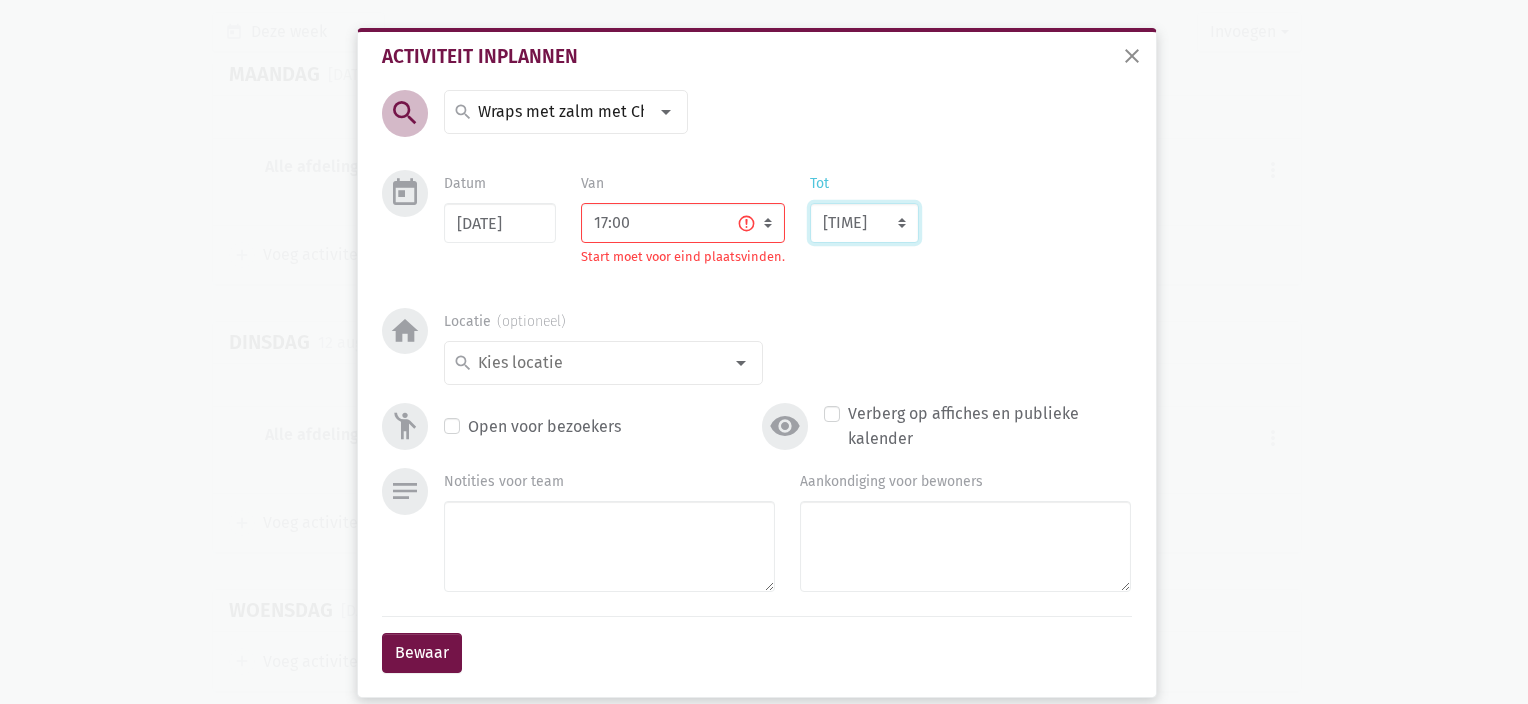 click on "[TIME]
[TIME]
[TIME]
[TIME]
[TIME]
[TIME]
[TIME]
[TIME]
[TIME]
[TIME]
[TIME]
[TIME]
[TIME]
[TIME]
[TIME]
[TIME]
[TIME]
[TIME]
[TIME]
[TIME]
[TIME]
[TIME]
[TIME]
[TIME]
[TIME]
[TIME]
[TIME]
[TIME]
[TIME]
[TIME]
[TIME]
[TIME]
[TIME]
[TIME]
[TIME]
[TIME]
[TIME]
[TIME]
[TIME]
[TIME]
[TIME]
[TIME]
[TIME]
[TIME]
[TIME]
[TIME]
[TIME]
[TIME]
[TIME]
[TIME]
[TIME]
[TIME]
[TIME]
[TIME]
[TIME]
[TIME]
[TIME]
[TIME]
[TIME]
[TIME]" at bounding box center (864, 223) 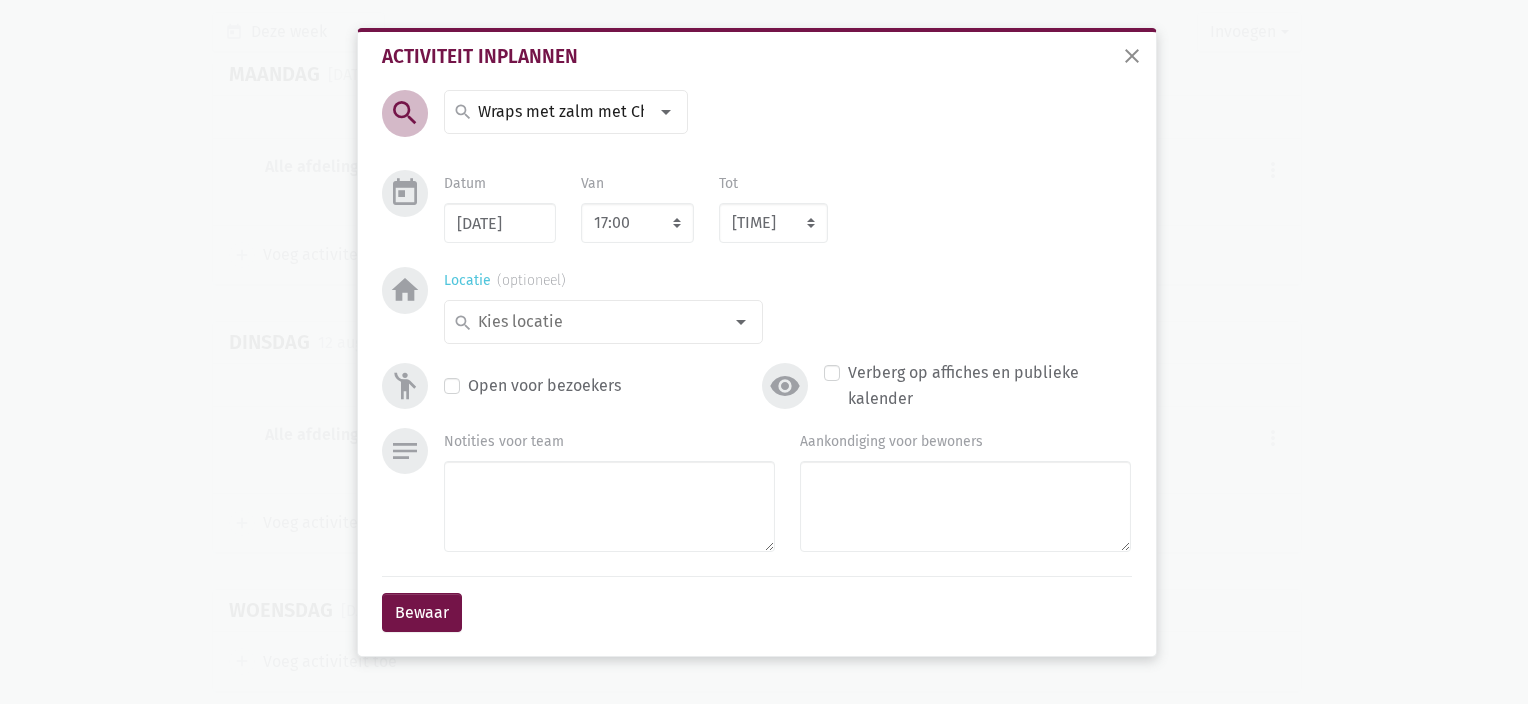 click at bounding box center (741, 322) 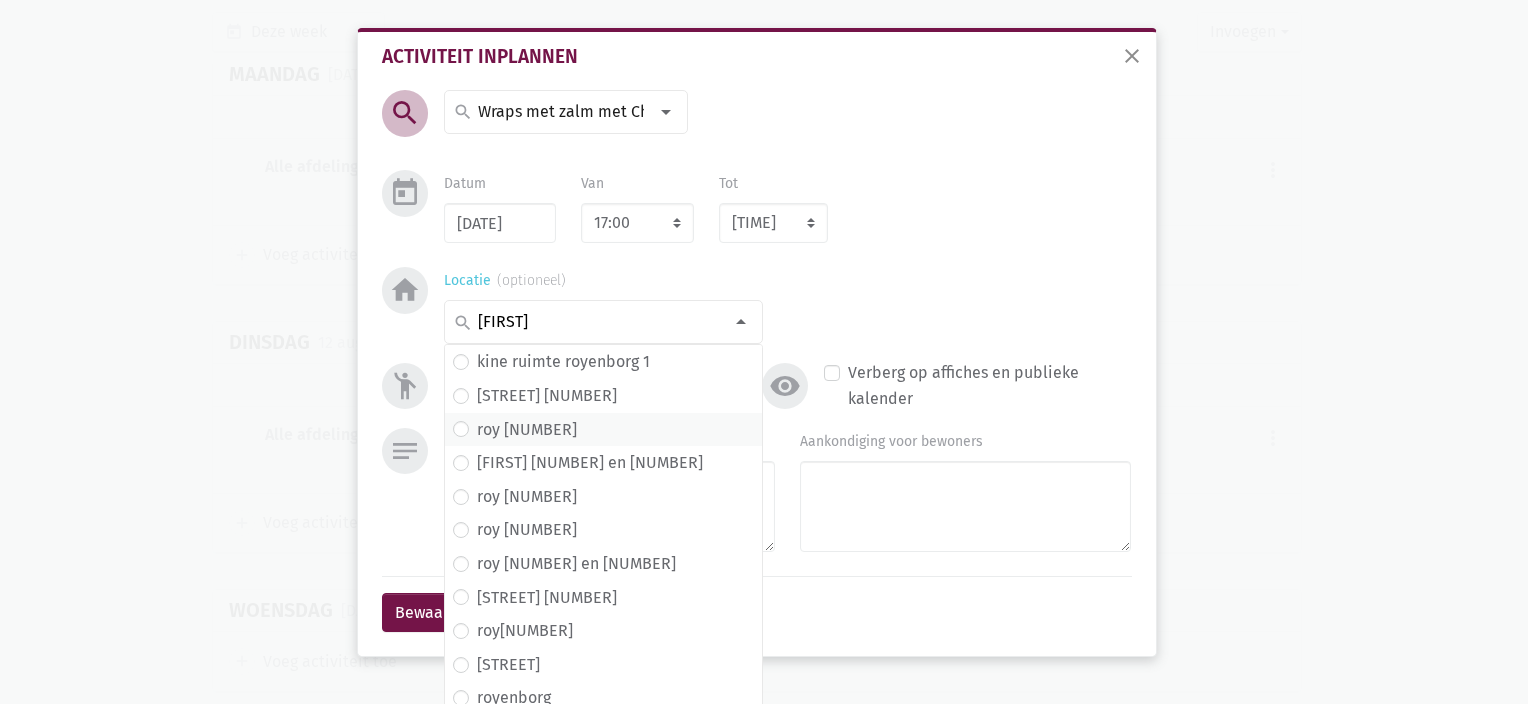 type on "[FIRST]" 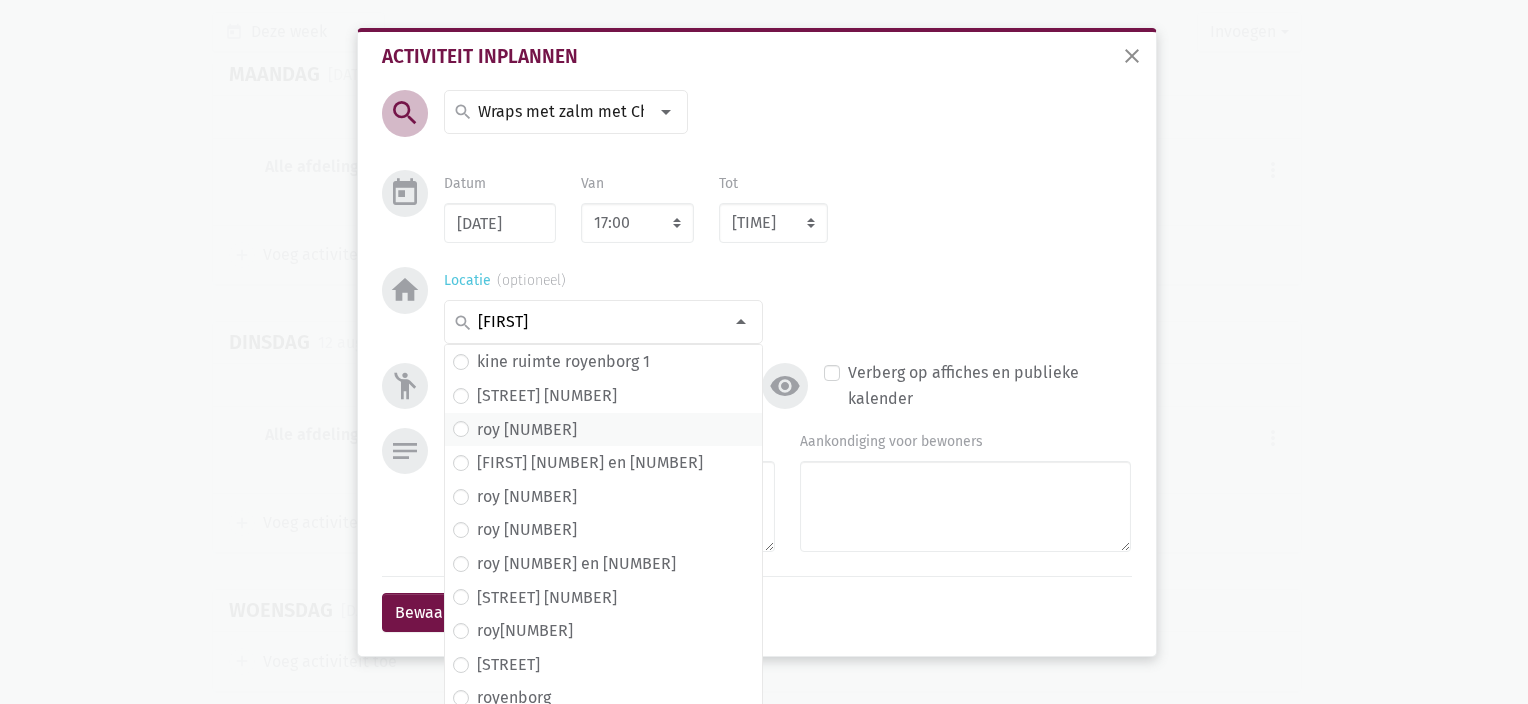 click on "roy [NUMBER]" at bounding box center (603, 362) 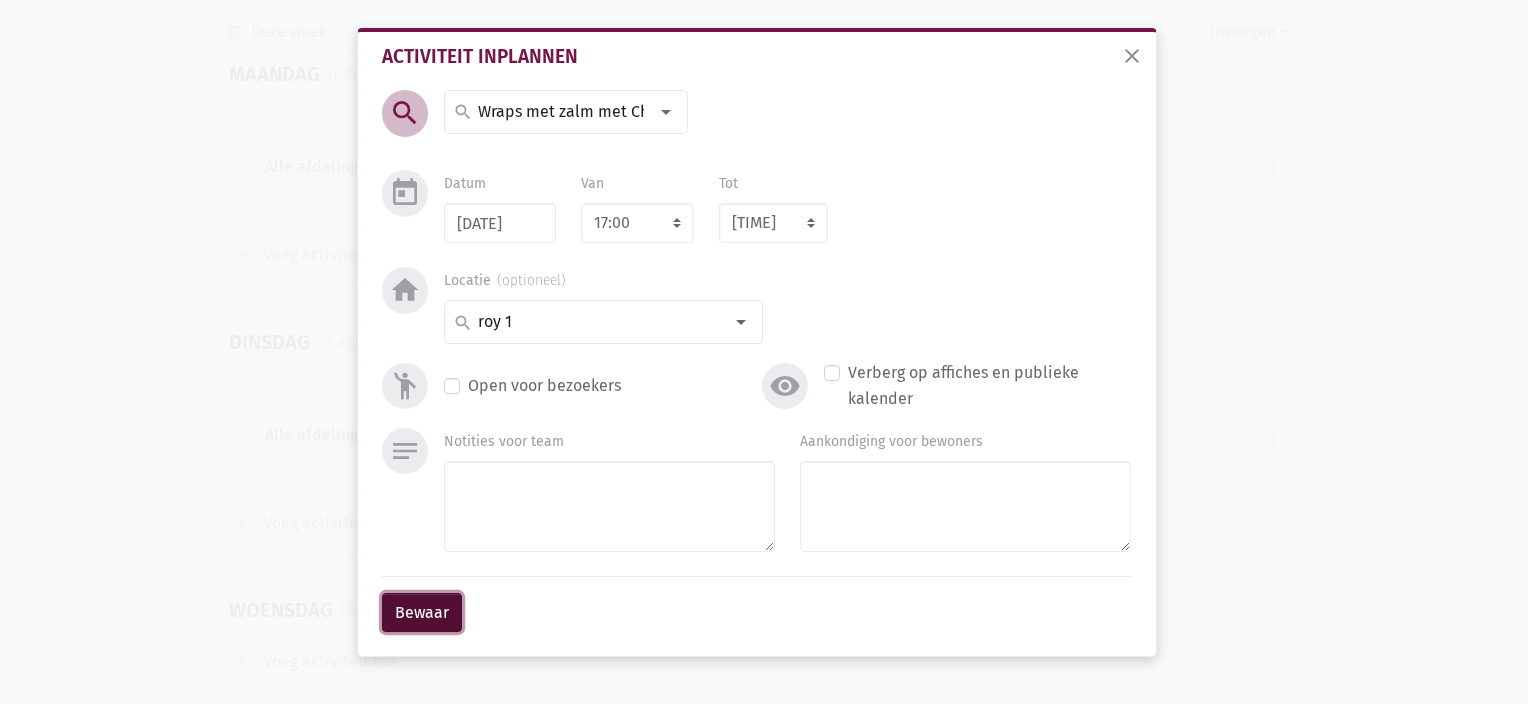 click on "Bewaar" at bounding box center [422, 613] 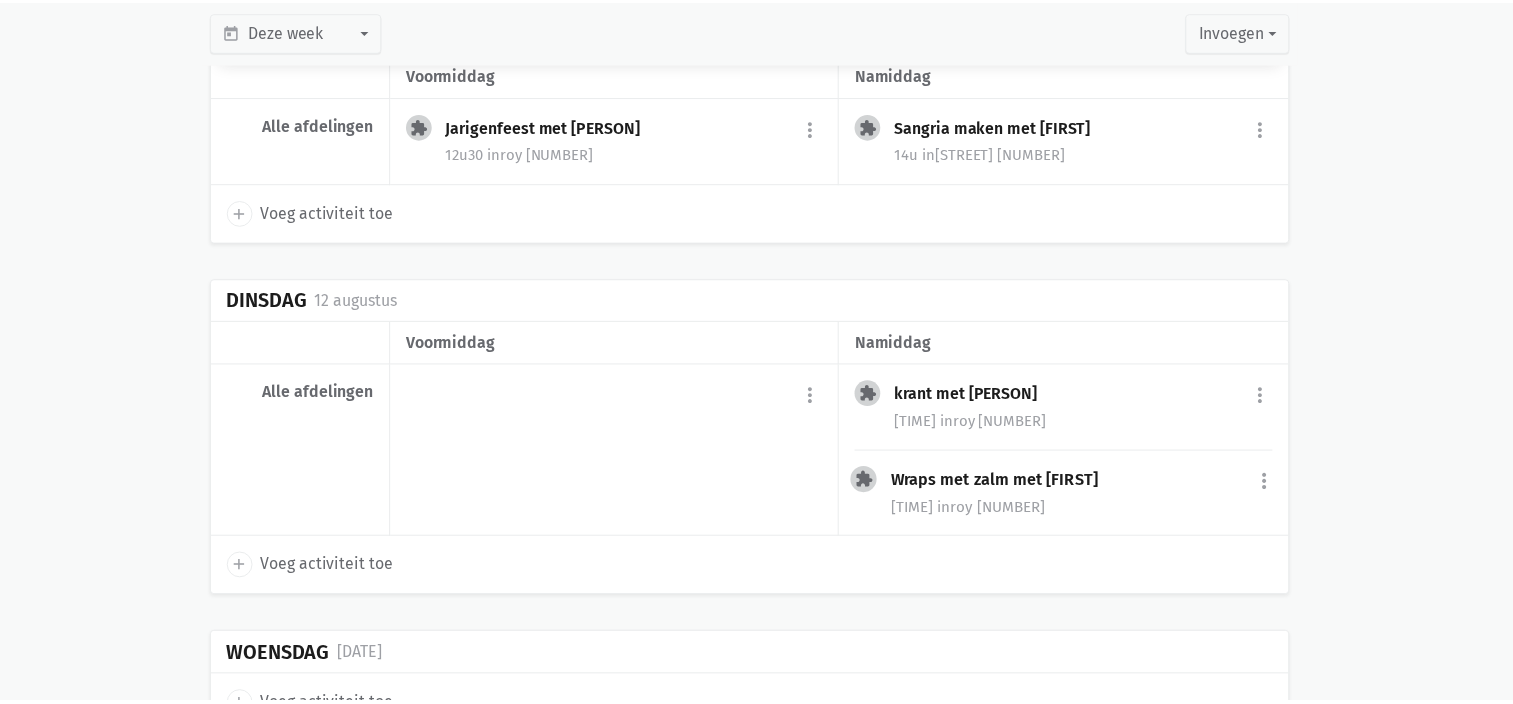 scroll, scrollTop: 10154, scrollLeft: 0, axis: vertical 